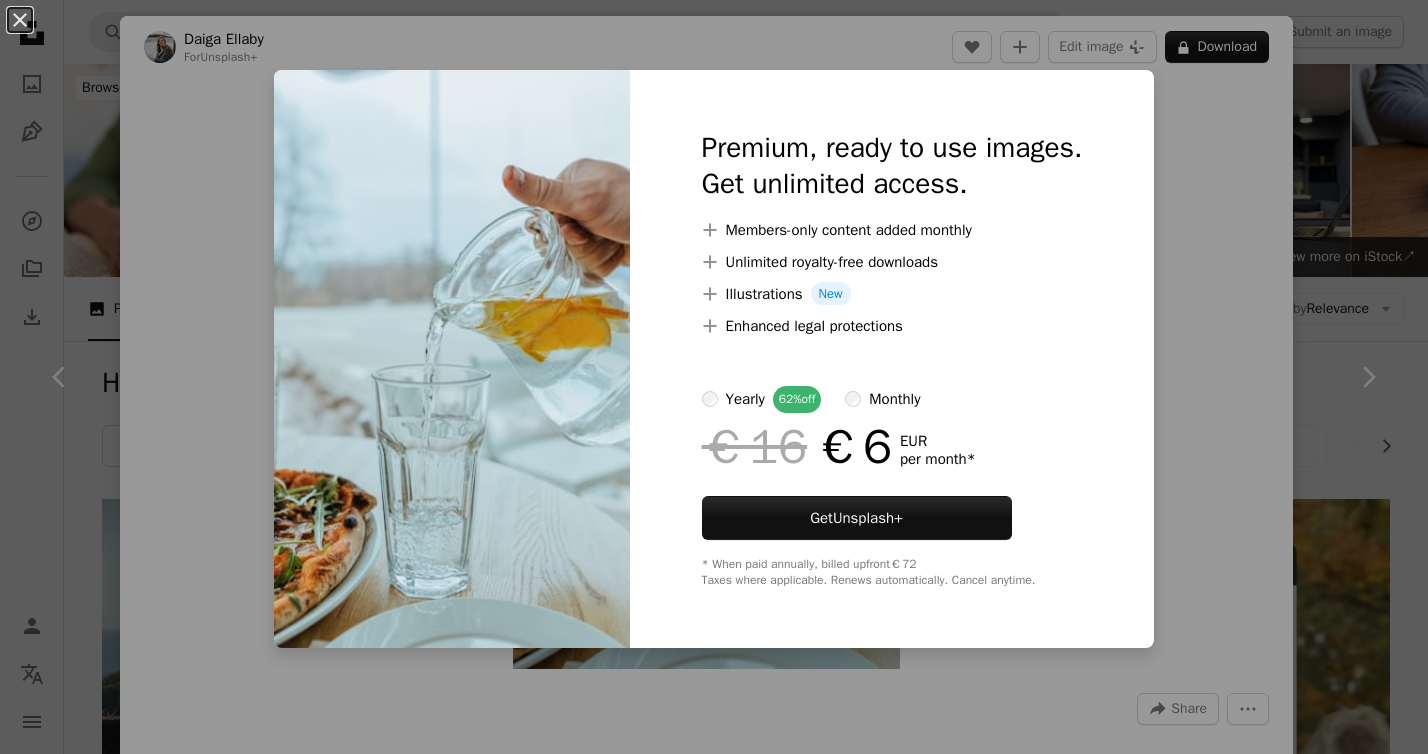 scroll, scrollTop: 1356, scrollLeft: 0, axis: vertical 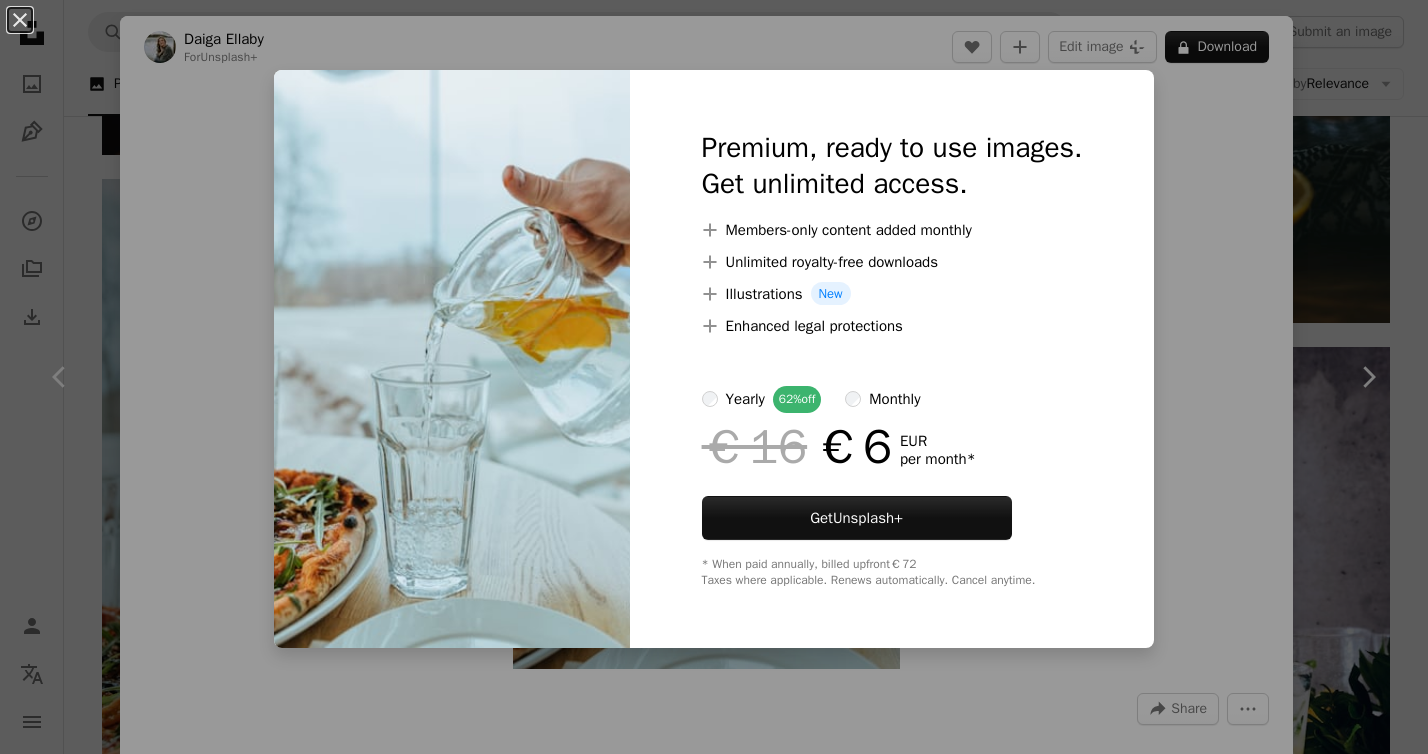 click on "An X shape Premium, ready to use images. Get unlimited access. A plus sign Members-only content added monthly A plus sign Unlimited royalty-free downloads A plus sign Illustrations  New A plus sign Enhanced legal protections yearly 62%  off monthly €16   €6 EUR per month * Get  Unsplash+ * When paid annually, billed upfront  €72 Taxes where applicable. Renews automatically. Cancel anytime." at bounding box center [714, 377] 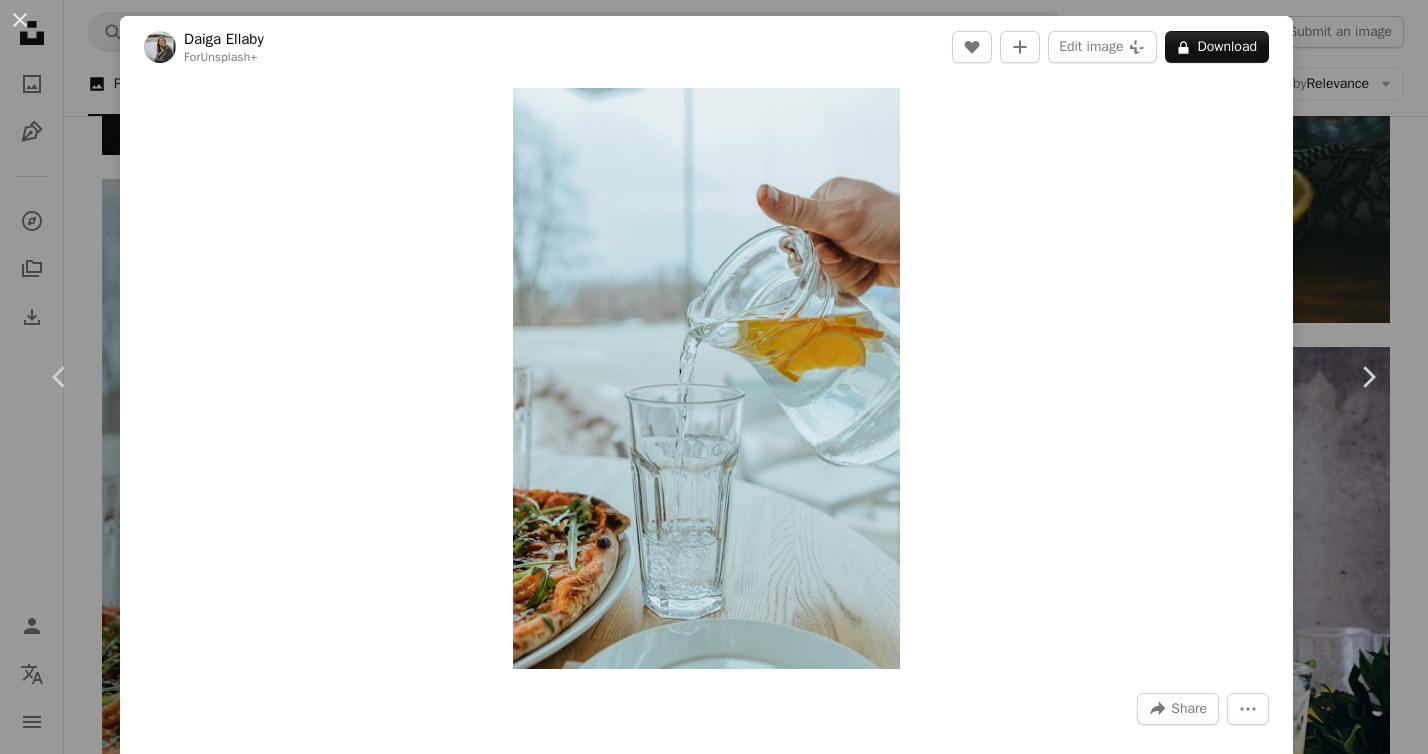 click on "Chevron right" at bounding box center [1368, 377] 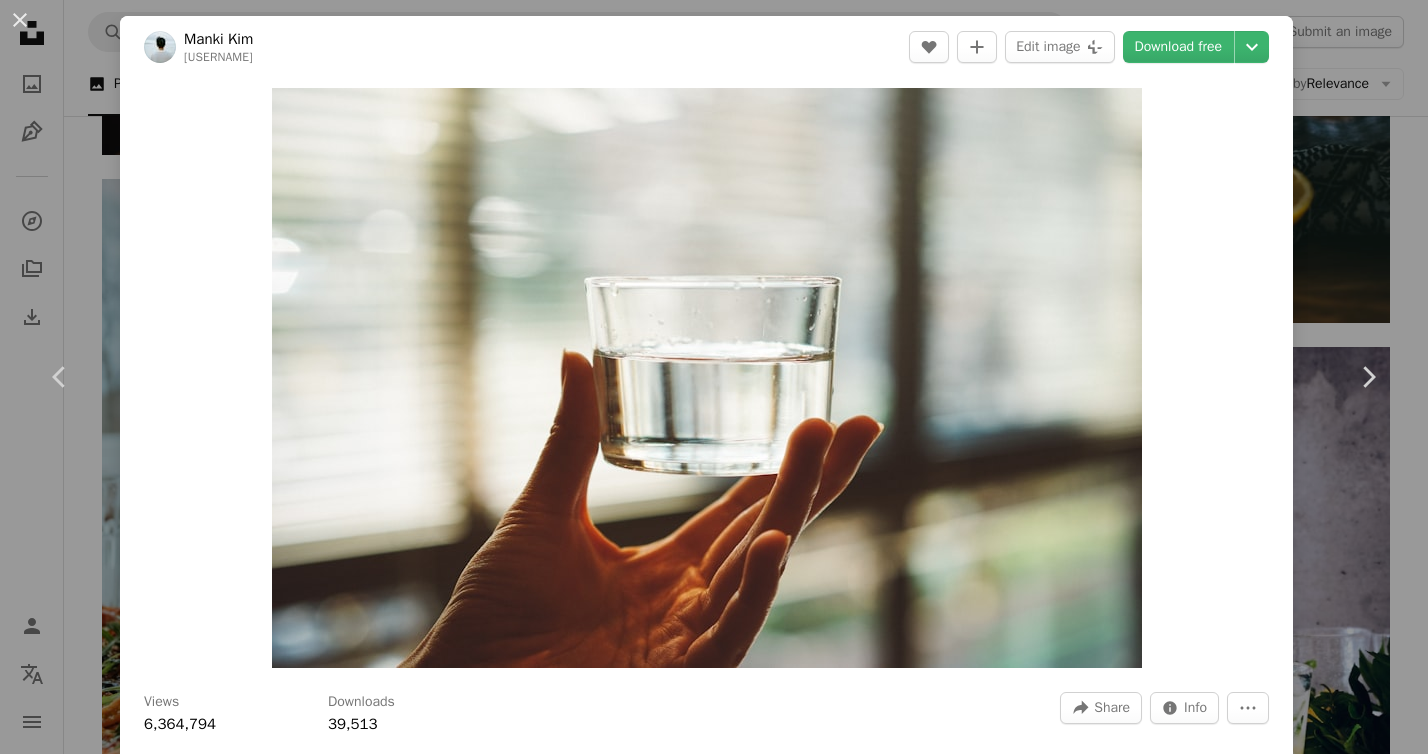 click on "An X shape Chevron left Chevron right Manki Kim kimdonkey A heart A plus sign Edit image Plus sign for Unsplash+ Download free Chevron down Zoom in Views 6,364,794 Downloads 39,513 A forward-right arrow Share Info icon Info More Actions A map marker [CITY], [COUNTRY] Calendar outlined Published on February 5, 2019 Camera SONY, ILCE-7M2 Safety Free to use under the Unsplash License coffee cafe hand drink cup drink water hydration hydrate glass water quench bewater moisten rehydrate human [COUNTRY] [CITY] glass brown beverage finger HD Wallpapers Browse premium related images on iStock | Save 20% with code UNSPLASH20 View more on iStock ↗ Related images A heart A plus sign engin akyurt Available for hire A checkmark inside of a circle Arrow pointing down A heart A plus sign joah brown Available for hire A checkmark inside of a circle Arrow pointing down Plus sign for Unsplash+ A heart A plus sign Yianni Mathioudakis For Unsplash+ A lock Download A heart A plus sign Giorgio Trovato Available for hire A heart" at bounding box center [714, 377] 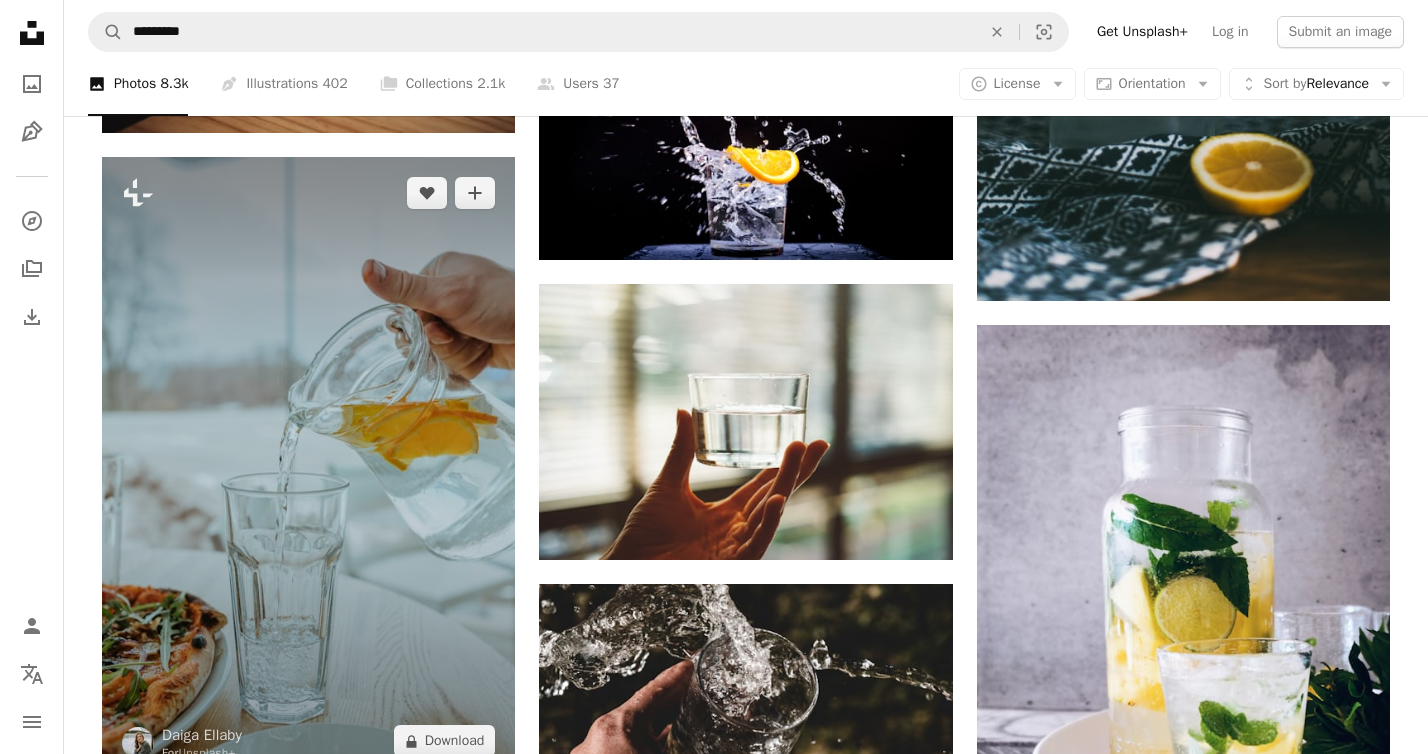 scroll, scrollTop: 1362, scrollLeft: 0, axis: vertical 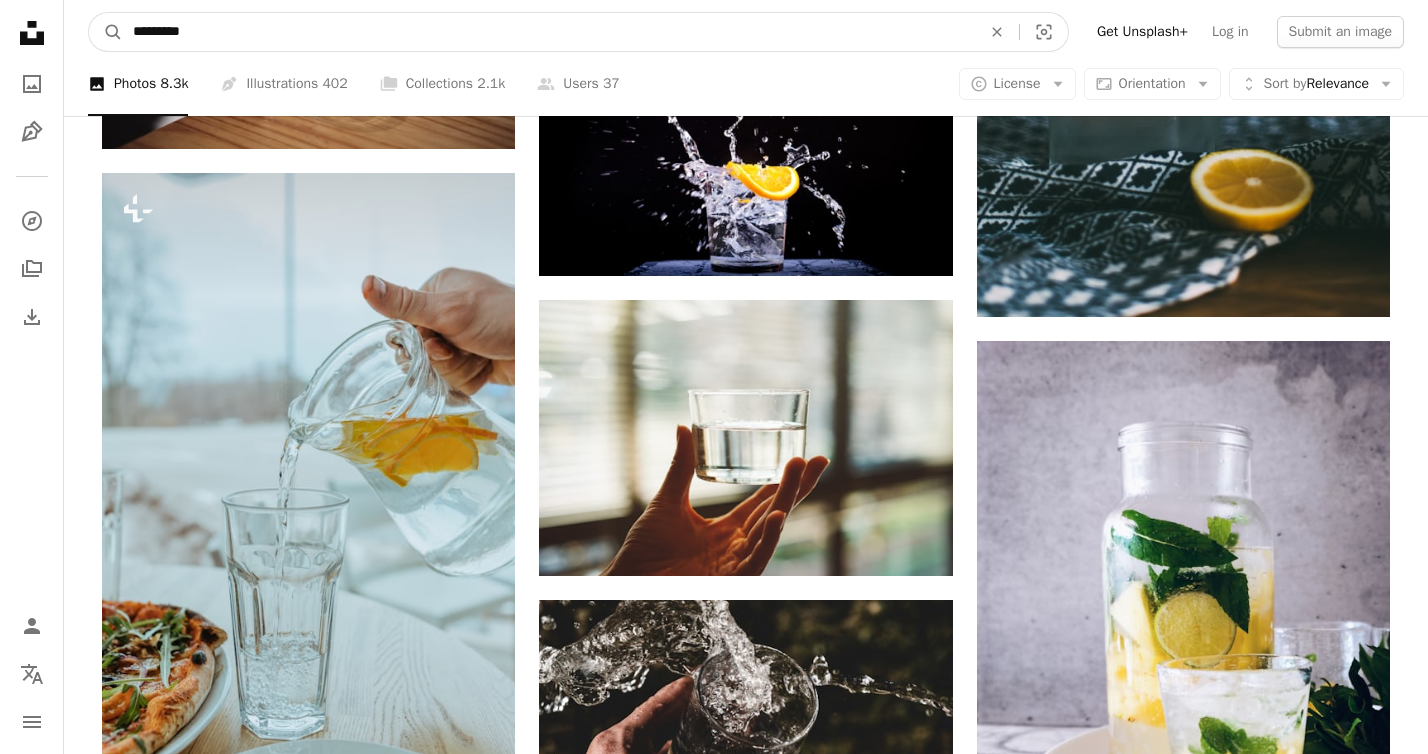 drag, startPoint x: 354, startPoint y: 25, endPoint x: 171, endPoint y: 16, distance: 183.22118 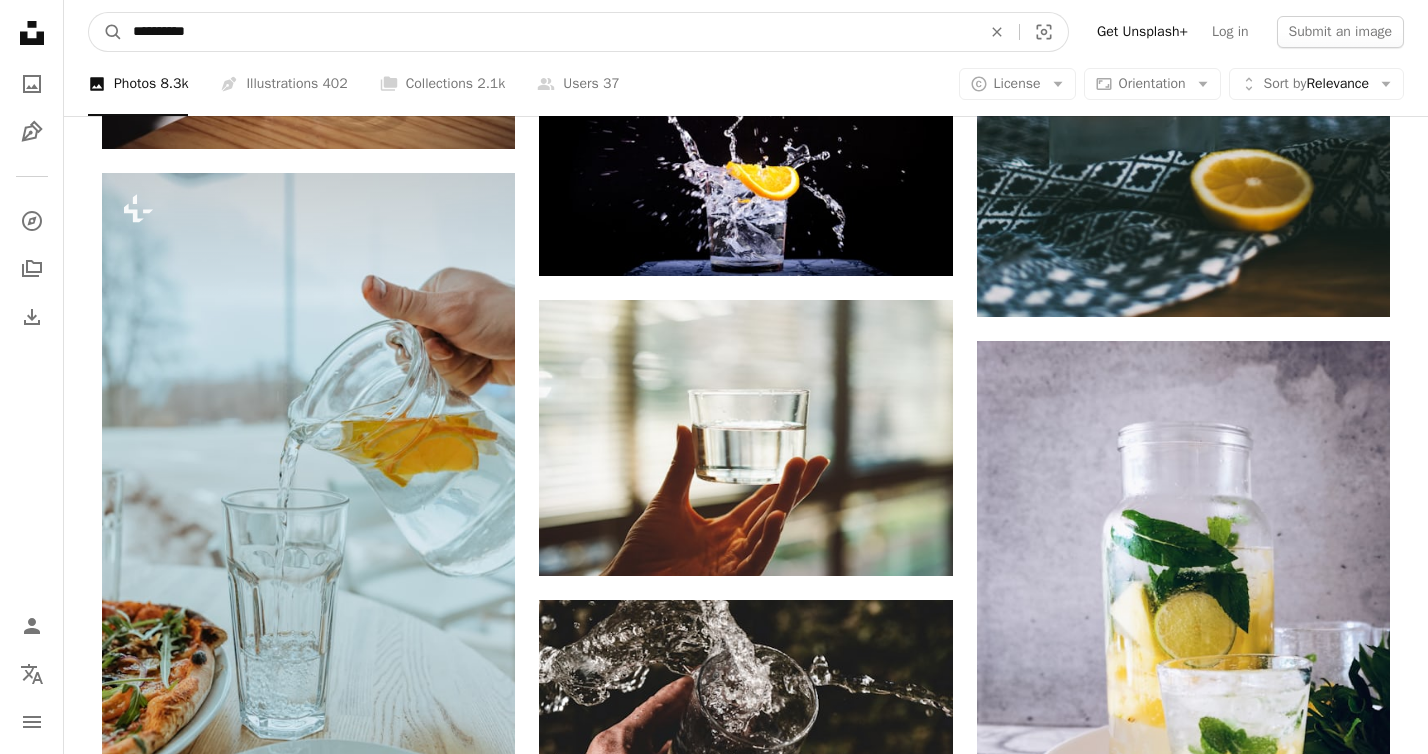 type on "**********" 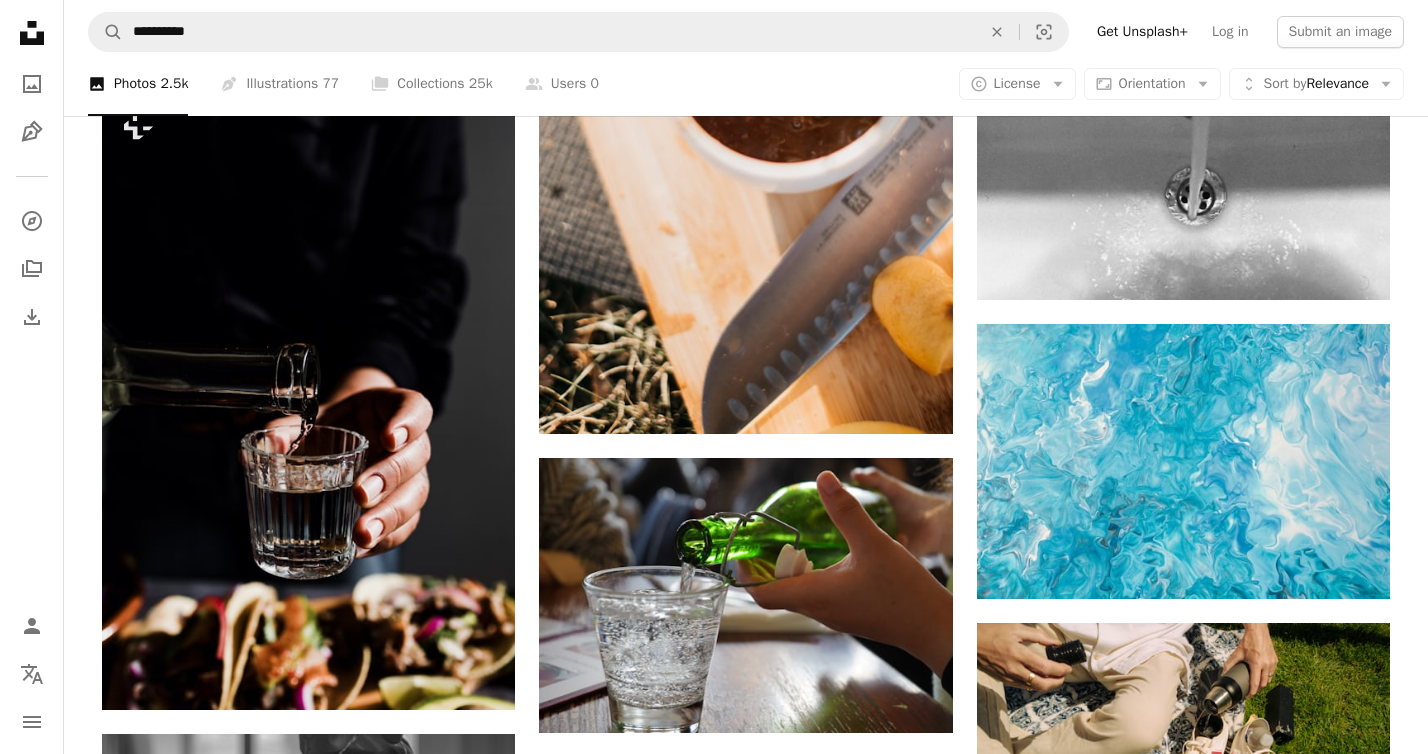 scroll, scrollTop: 2377, scrollLeft: 0, axis: vertical 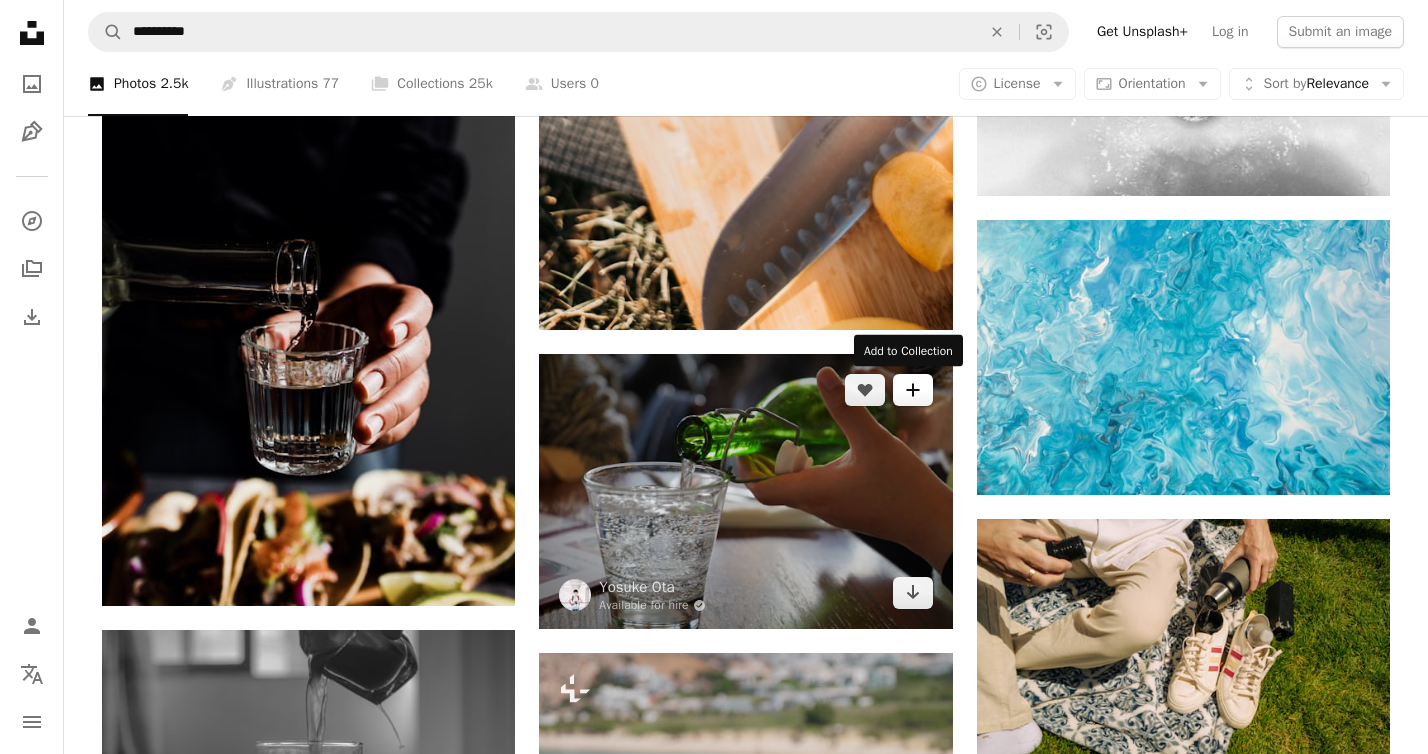 click on "A plus sign" at bounding box center [913, 390] 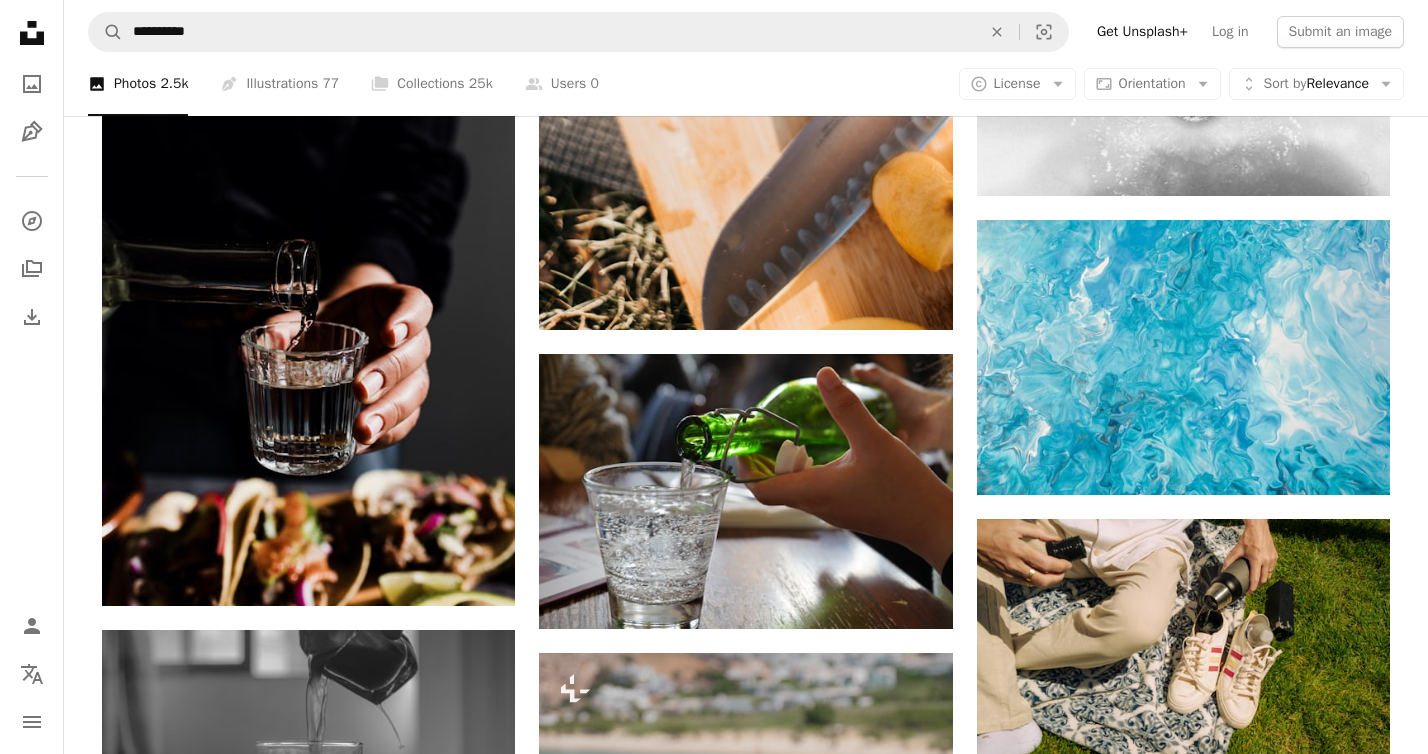 click on "An X shape Join Unsplash Already have an account?  Login First name Last name Email Username  (only letters, numbers and underscores) Password  (min. 8 char) Join By joining, you agree to the  Terms  and  Privacy Policy ." at bounding box center [714, 3080] 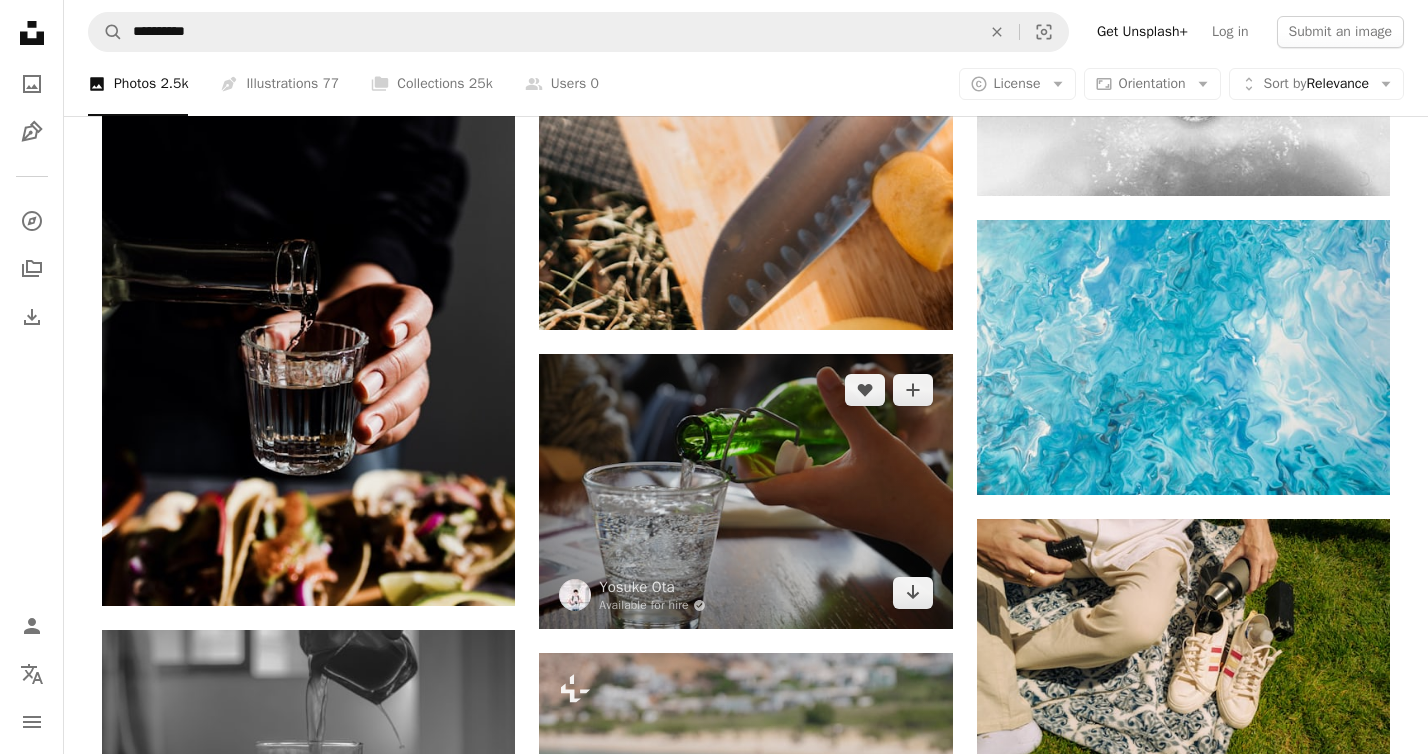click at bounding box center [745, 491] 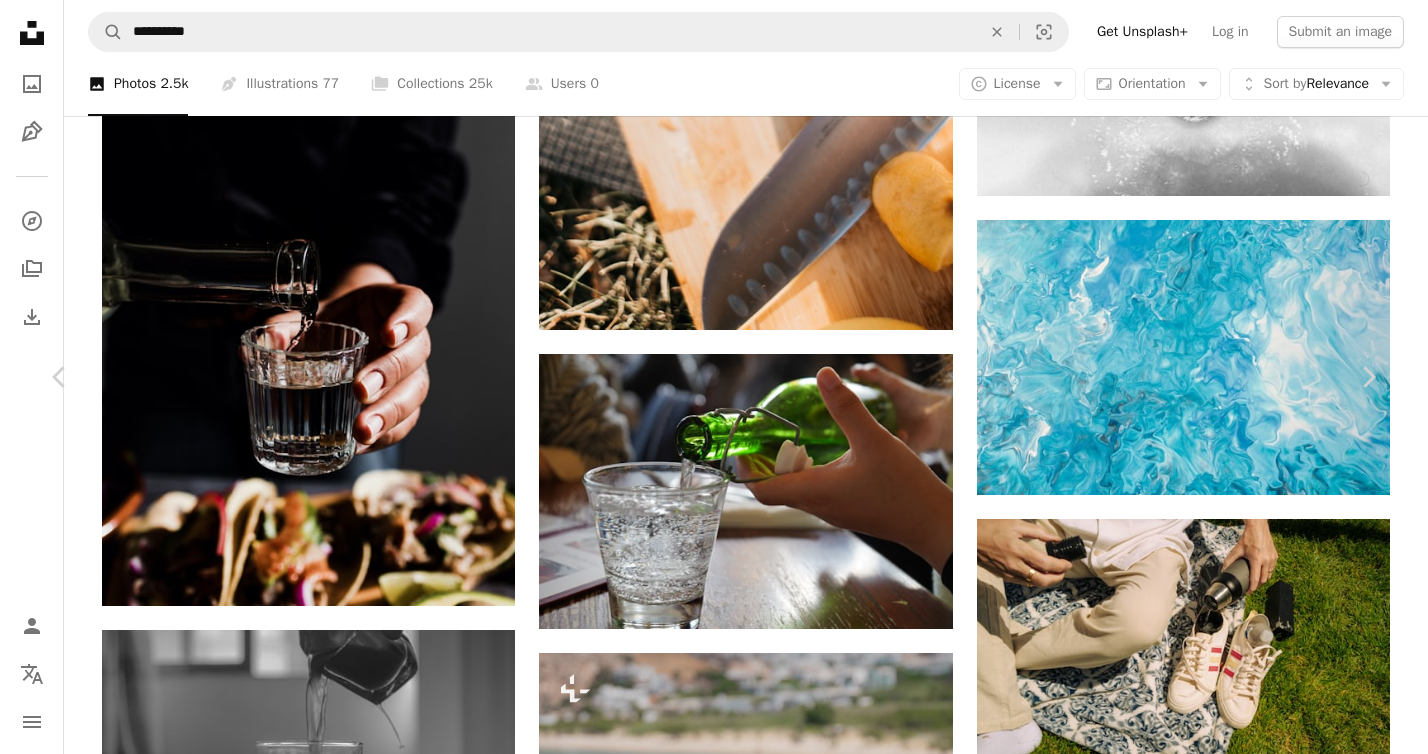 click on "Download free" at bounding box center [1179, 6502] 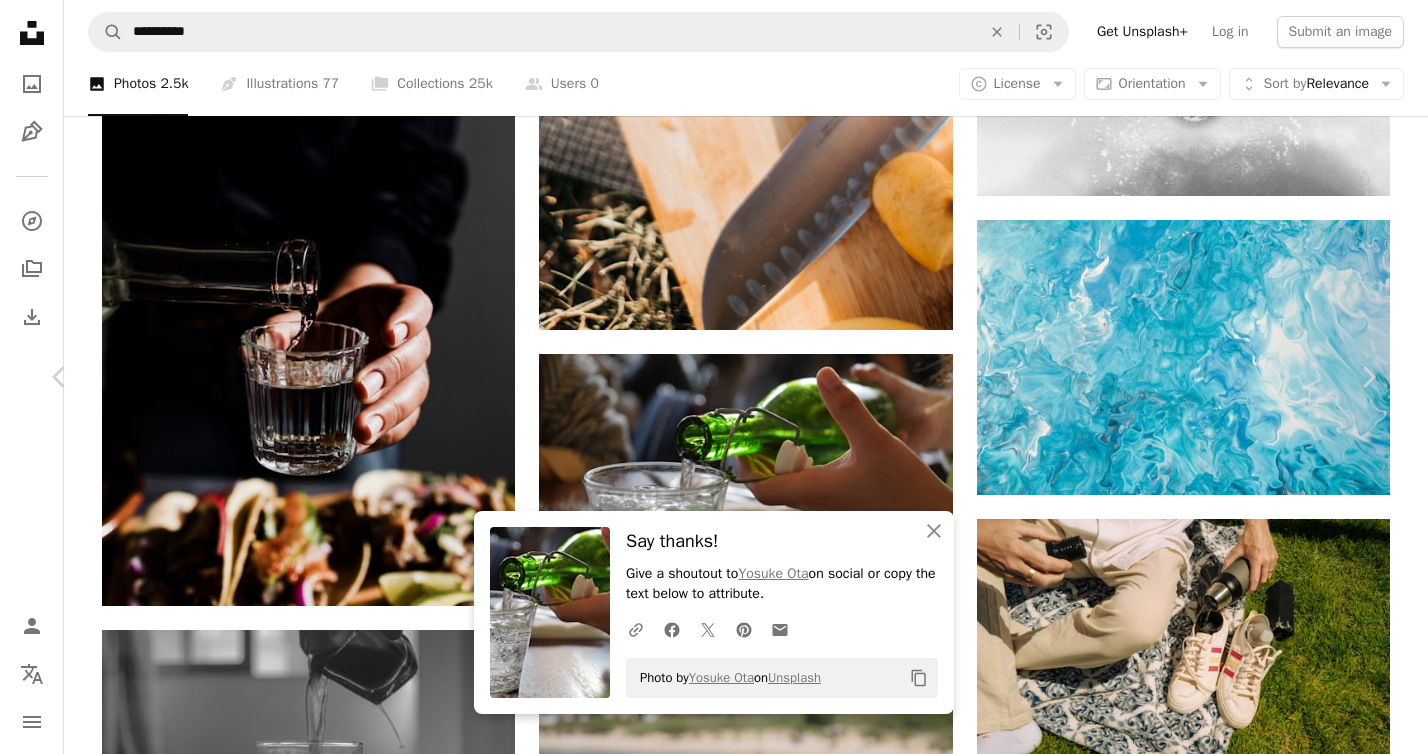 click on "An X shape Chevron left Chevron right An X shape Close Say thanks! Give a shoutout to Yosuke Ota on social or copy the text below to attribute. A URL sharing icon (chains) Facebook icon X (formerly Twitter) icon Pinterest icon An envelope Photo by Yosuke Ota on Unsplash Copy content Yosuke Ota Available for hire A checkmark inside of a circle A heart A plus sign Edit image Plus sign for Unsplash+ Download free Chevron down Zoom in Views 181,354 Downloads 666 A forward-right arrow Share Info icon Info More Actions Water poured into a glass at a restaurant Calendar outlined Published on October 17, 2022 Camera SONY, ILCE-7M3 Safety Free to use under the Unsplash License restaurant hotel cafe bottle service glass of water waiter waitress cafe background pouring water pour water closeup human beer glass drink alcohol beverage beer bottle liquor Free stock photos Browse premium related images on iStock | Save 20% with code UNSPLASH20 View more on iStock ↗ Related images A heart A plus sign" at bounding box center (714, 6832) 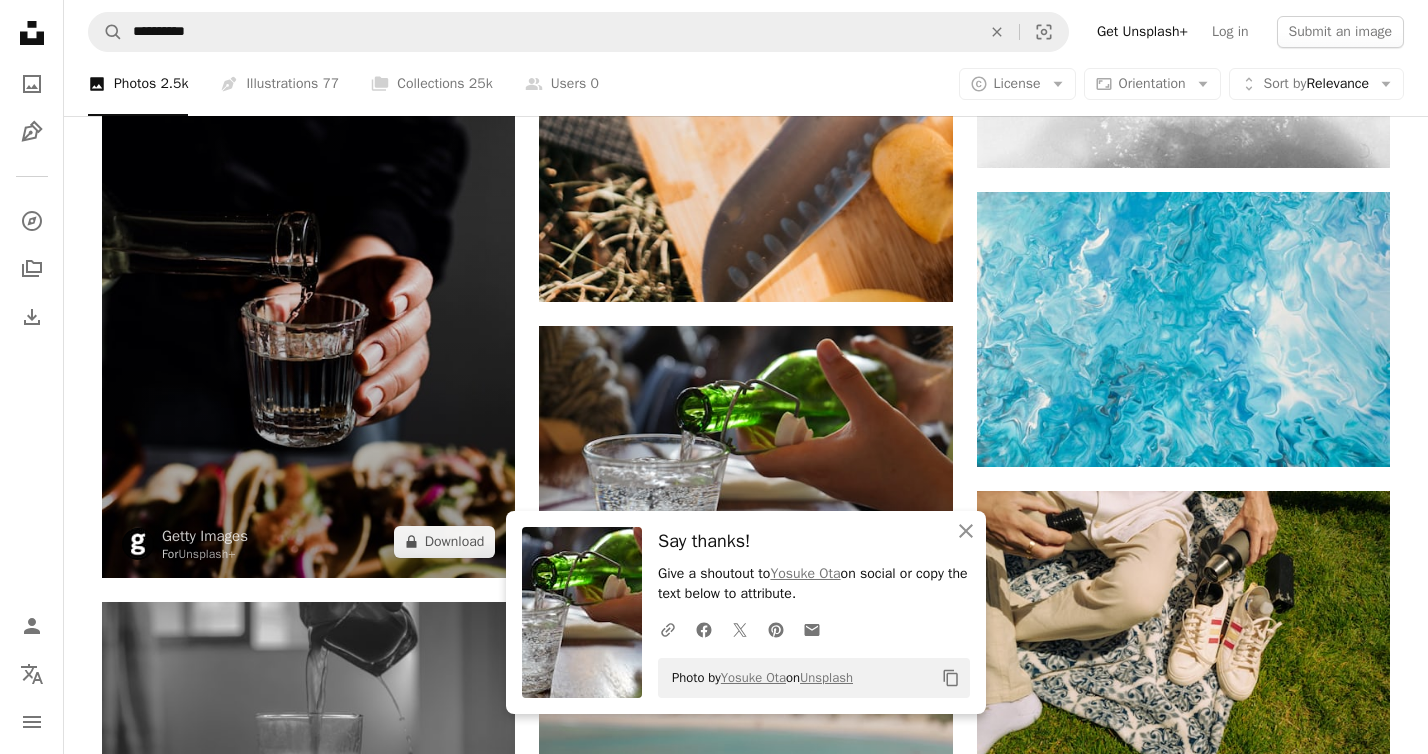 scroll, scrollTop: 2378, scrollLeft: 0, axis: vertical 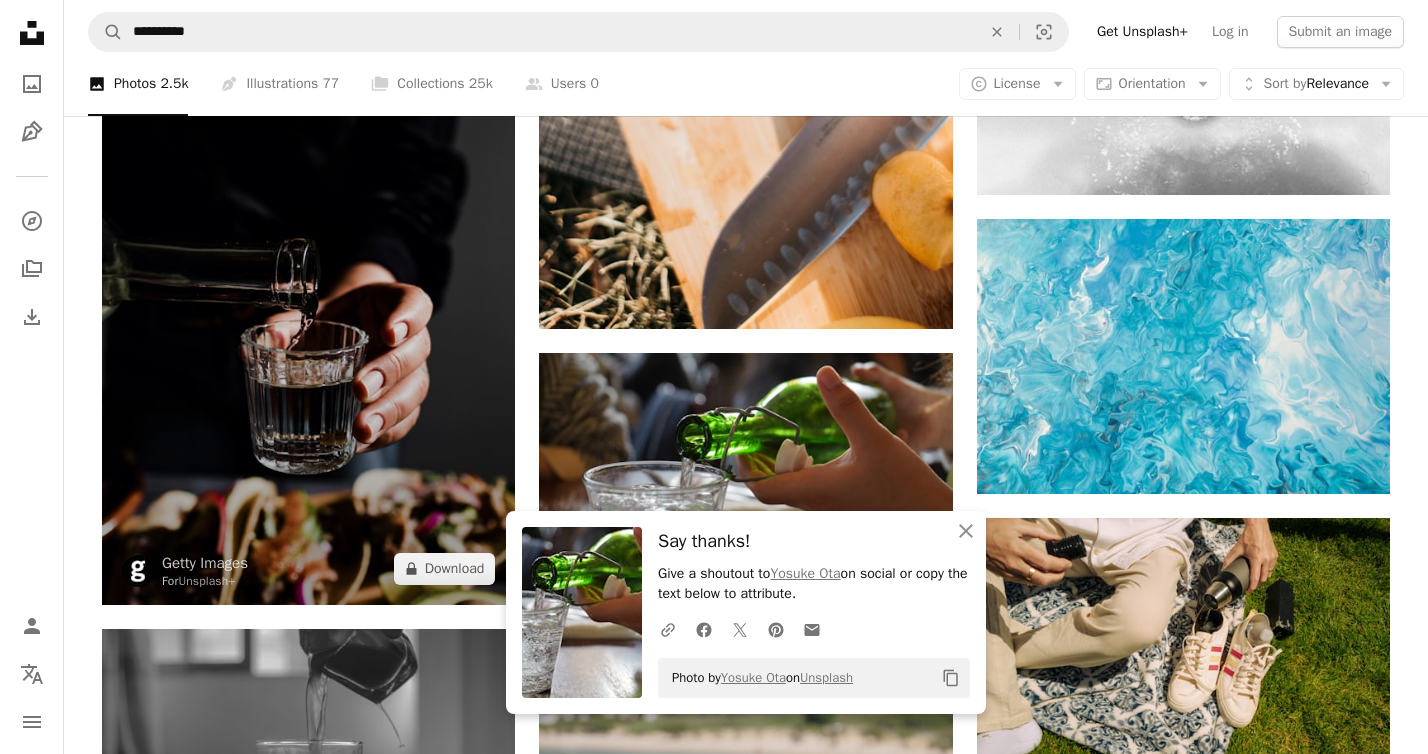 click at bounding box center (308, 295) 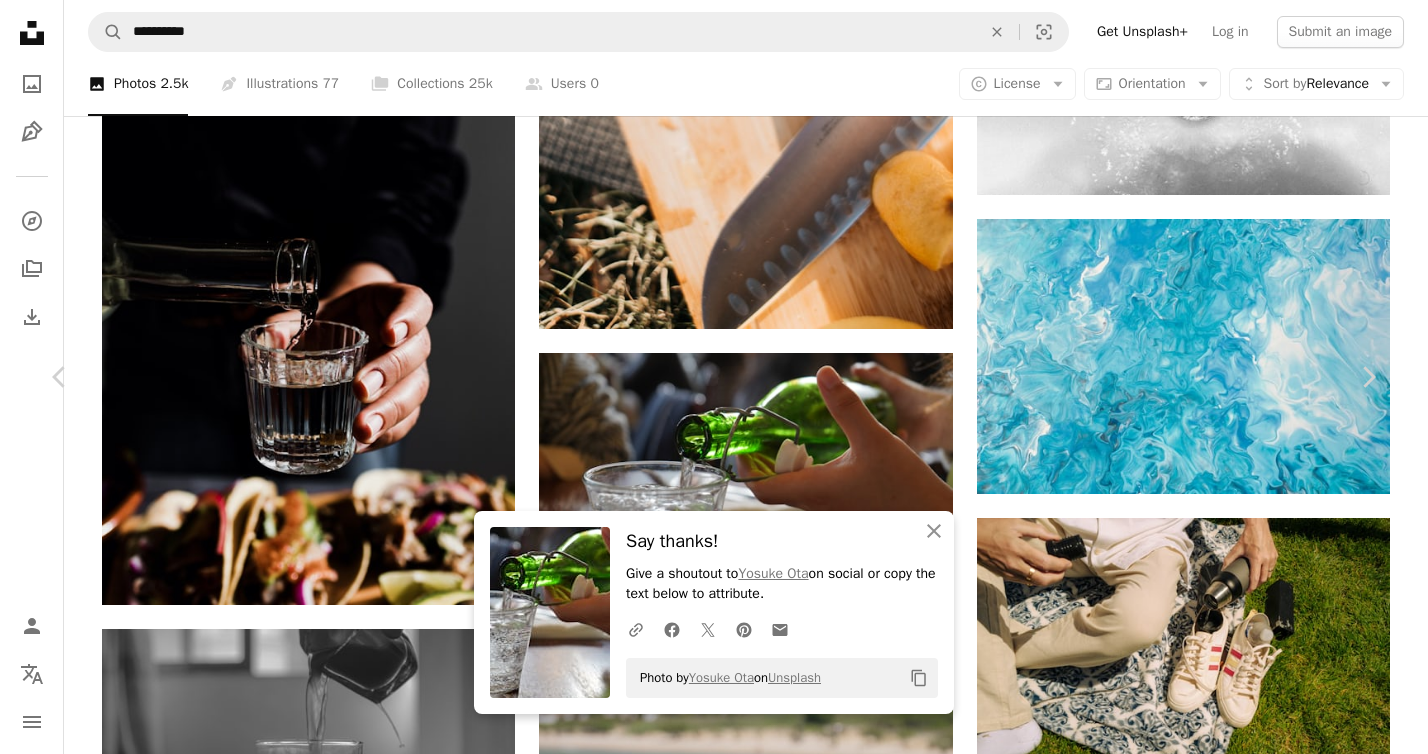 click on "An X shape Chevron left Chevron right An X shape Close Say thanks! Give a shoutout to Yosuke Ota on social or copy the text below to attribute. A URL sharing icon (chains) Facebook icon X (formerly Twitter) icon Pinterest icon An envelope Photo by Yosuke Ota on Unsplash Copy content Getty Images For Unsplash+ A heart A plus sign Edit image Plus sign for Unsplash+ A lock Download Zoom in A forward-right arrow Share More Actions Calendar outlined Published on August 29, 2022 Safety Licensed under the Unsplash+ License people restaurant glass liquid food and drink mexican food drinking taco one woman only one person licorice human hand freshness shot glass agave plant [CITY], [COUNTRY] Free pictures From this series Plus sign for Unsplash+ Plus sign for Unsplash+ Plus sign for Unsplash+ Related images Plus sign for Unsplash+ A heart A plus sign Getty Images For Unsplash+ A lock Download Plus sign for Unsplash+ A heart A plus sign Karolina Grabowska For Unsplash+ A lock Download A heart" at bounding box center [714, 6831] 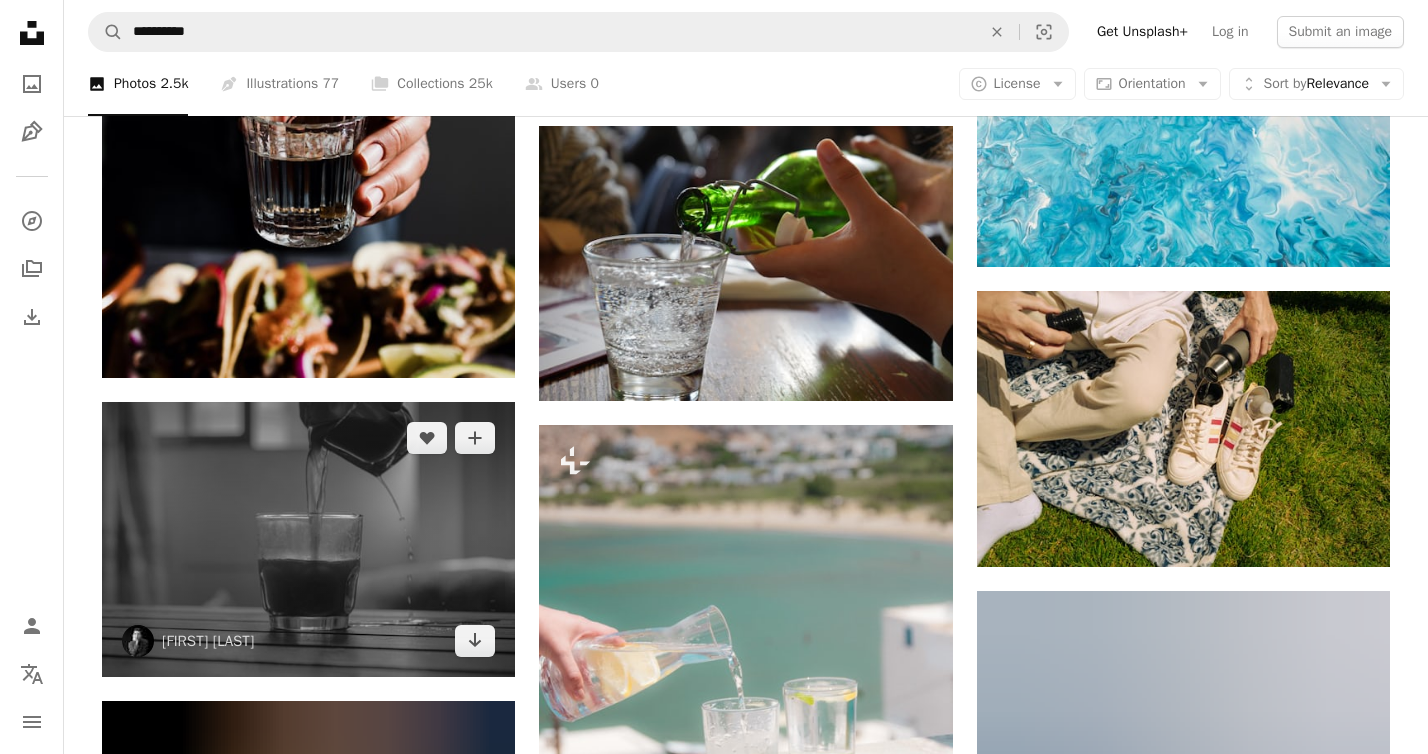 scroll, scrollTop: 2599, scrollLeft: 0, axis: vertical 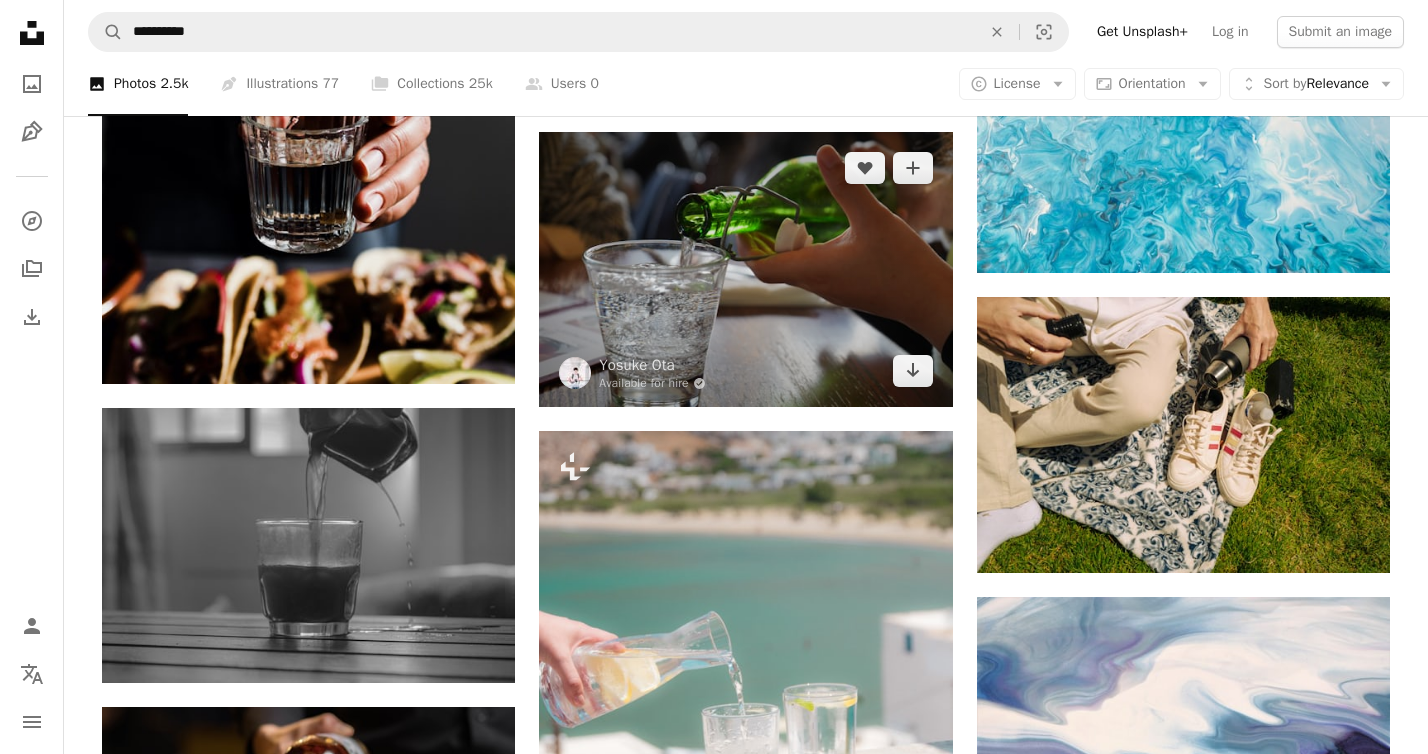 click at bounding box center [745, 269] 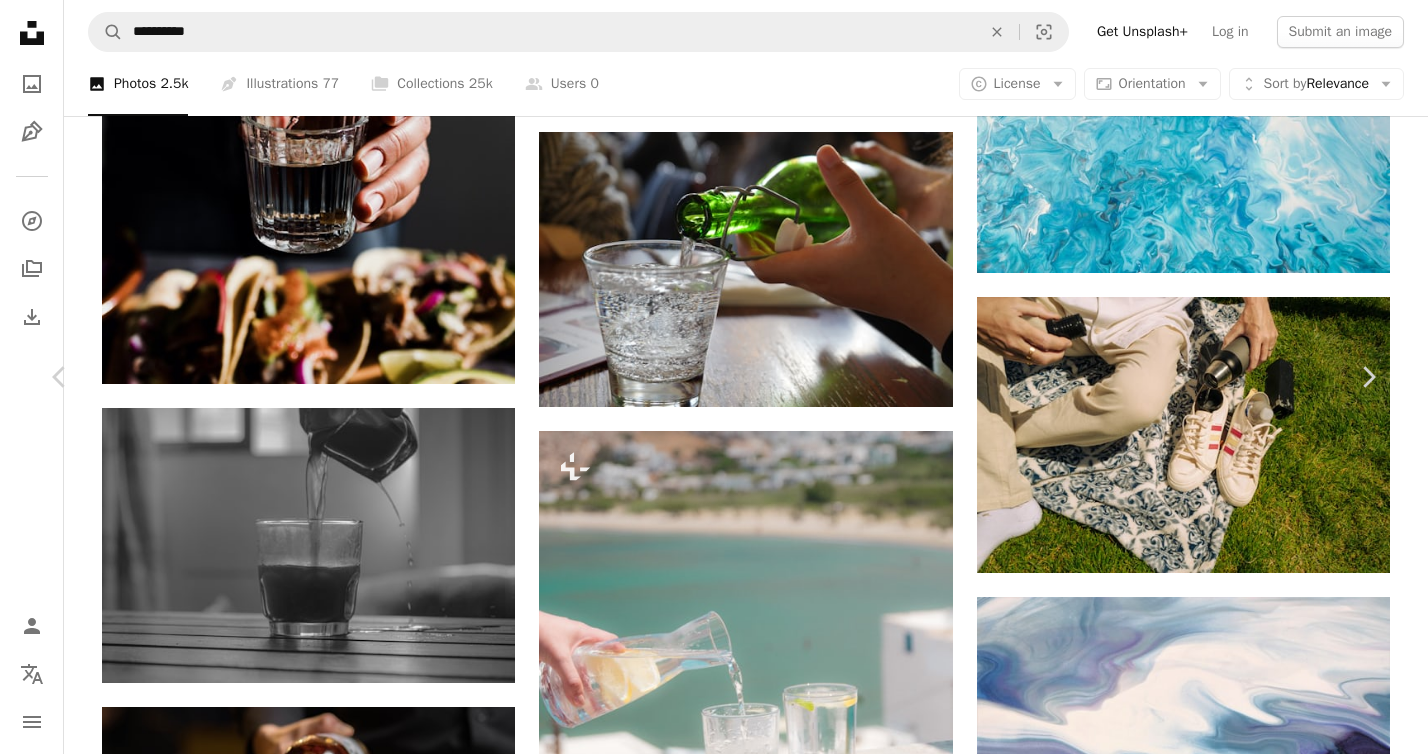 click on "Download free" at bounding box center (1179, 6280) 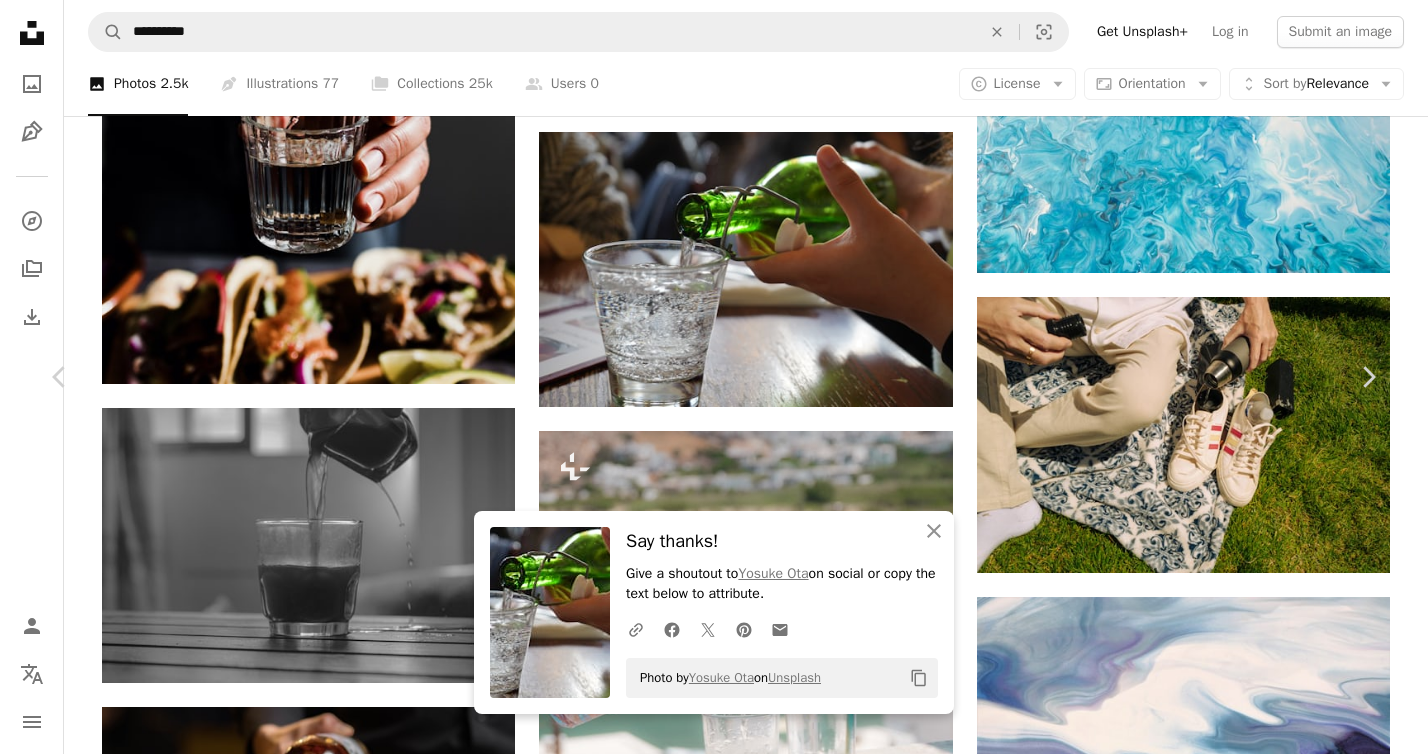 click on "An X shape Chevron left Chevron right An X shape Close Say thanks! Give a shoutout to Yosuke Ota on social or copy the text below to attribute. A URL sharing icon (chains) Facebook icon X (formerly Twitter) icon Pinterest icon An envelope Photo by Yosuke Ota on Unsplash Copy content Yosuke Ota Available for hire A checkmark inside of a circle A heart A plus sign Edit image Plus sign for Unsplash+ Download free Chevron down Zoom in Views 181,354 Downloads 666 A forward-right arrow Share Info icon Info More Actions Water poured into a glass at a restaurant Calendar outlined Published on October 17, 2022 Camera SONY, ILCE-7M3 Safety Free to use under the Unsplash License restaurant hotel cafe bottle service glass of water waiter waitress cafe background pouring water pour water closeup human beer glass drink alcohol beverage beer bottle liquor Free stock photos Browse premium related images on iStock | Save 20% with code UNSPLASH20 View more on iStock ↗ Related images A heart A plus sign" at bounding box center (714, 6610) 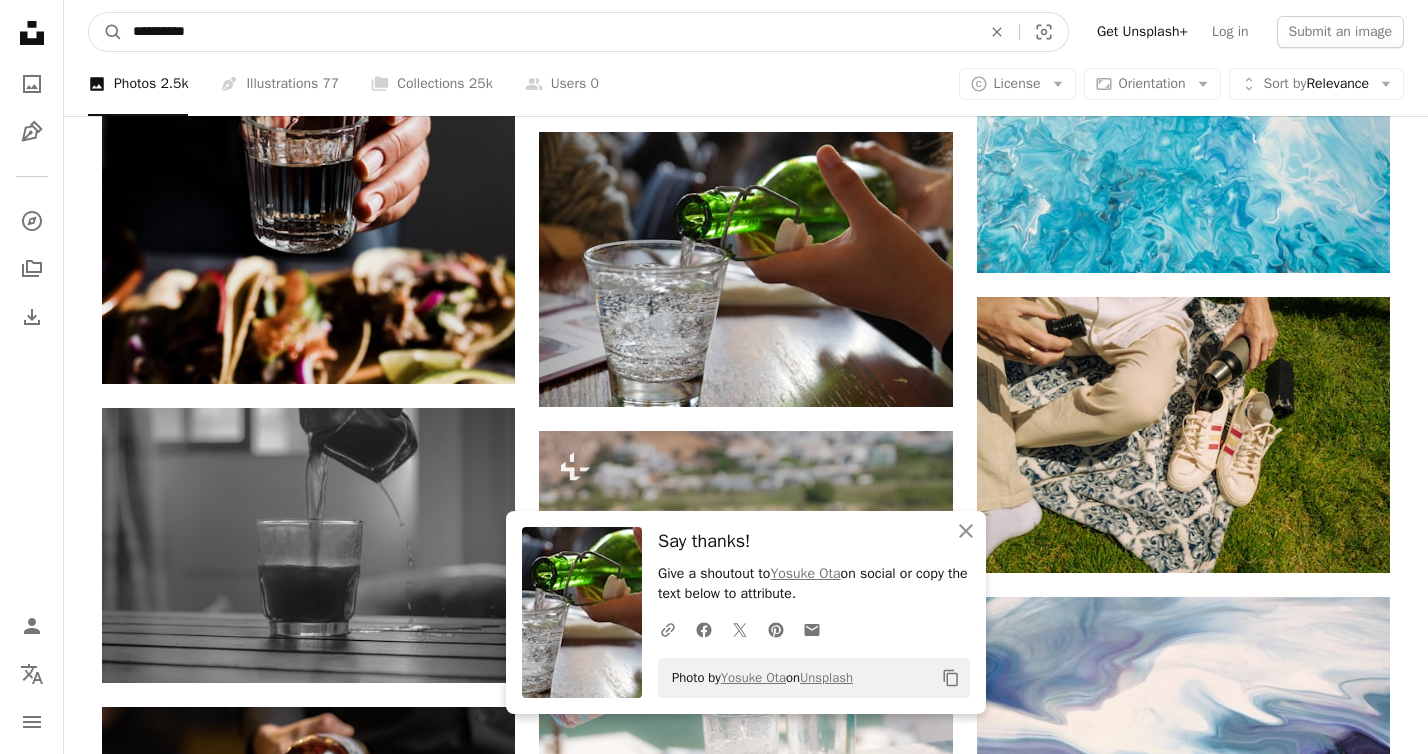 drag, startPoint x: 363, startPoint y: 33, endPoint x: 197, endPoint y: 2, distance: 168.86977 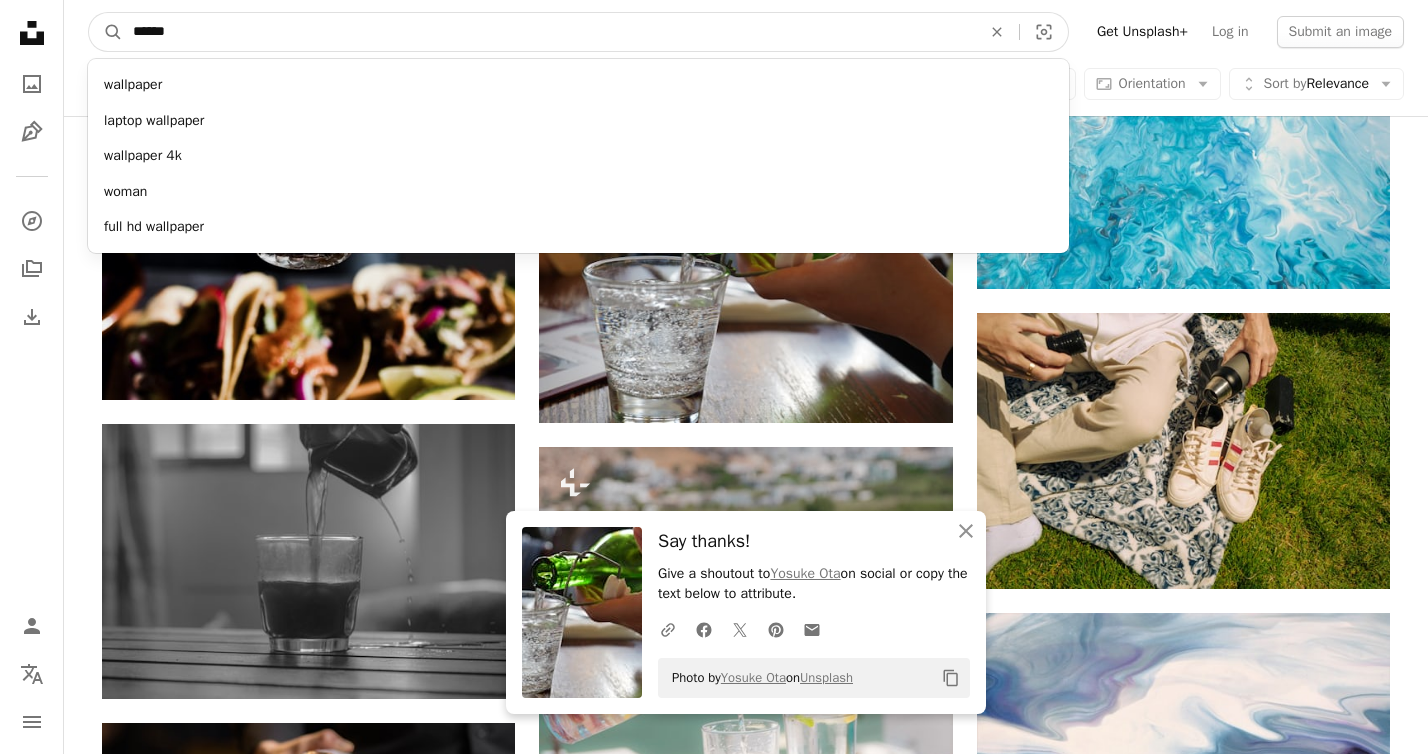type on "******" 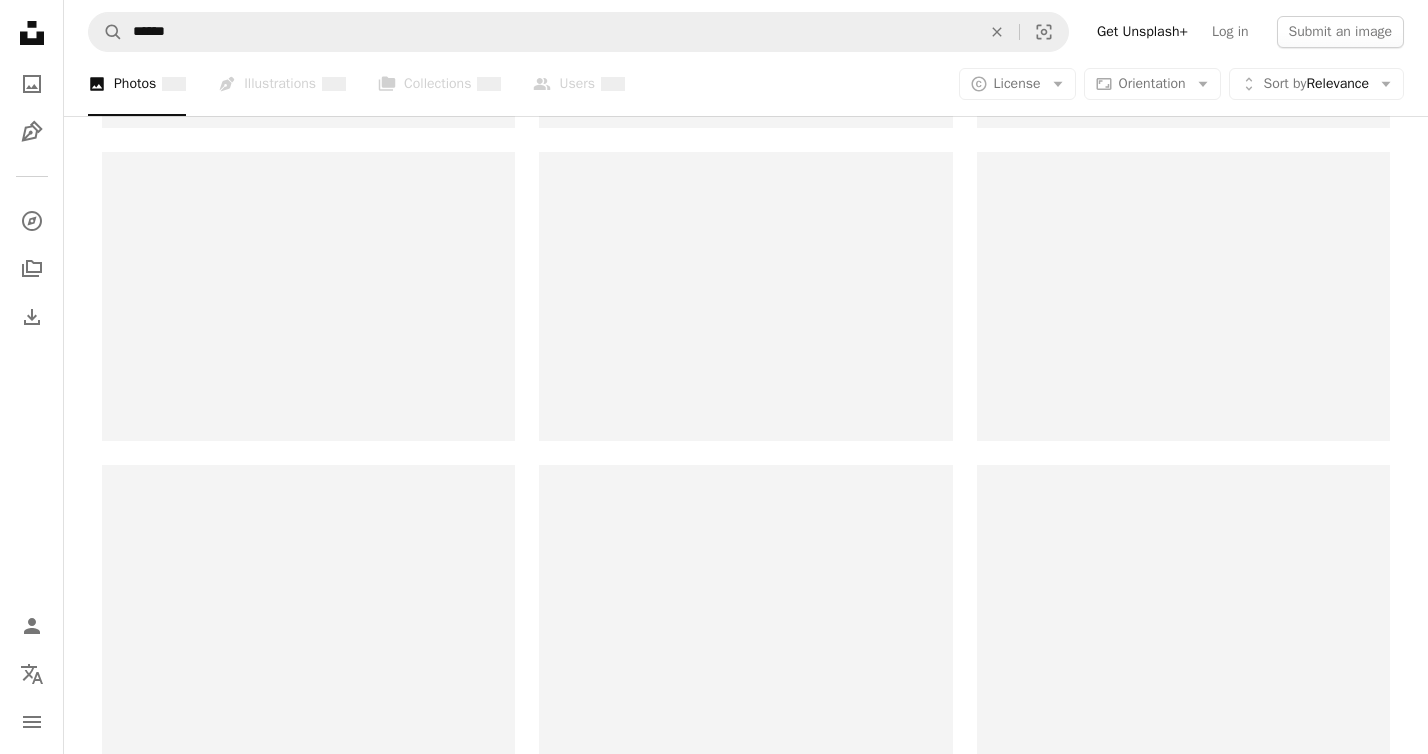 scroll, scrollTop: 0, scrollLeft: 0, axis: both 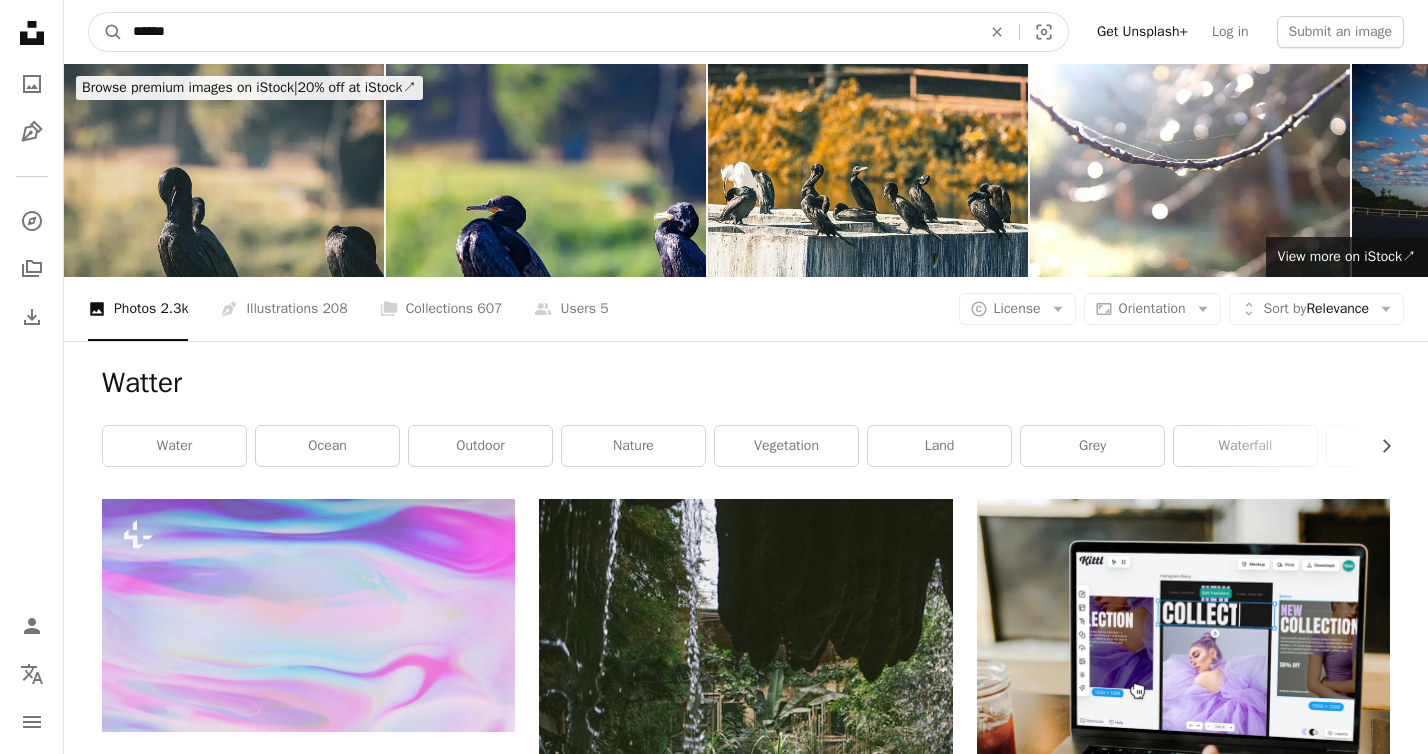 click on "******" at bounding box center (549, 32) 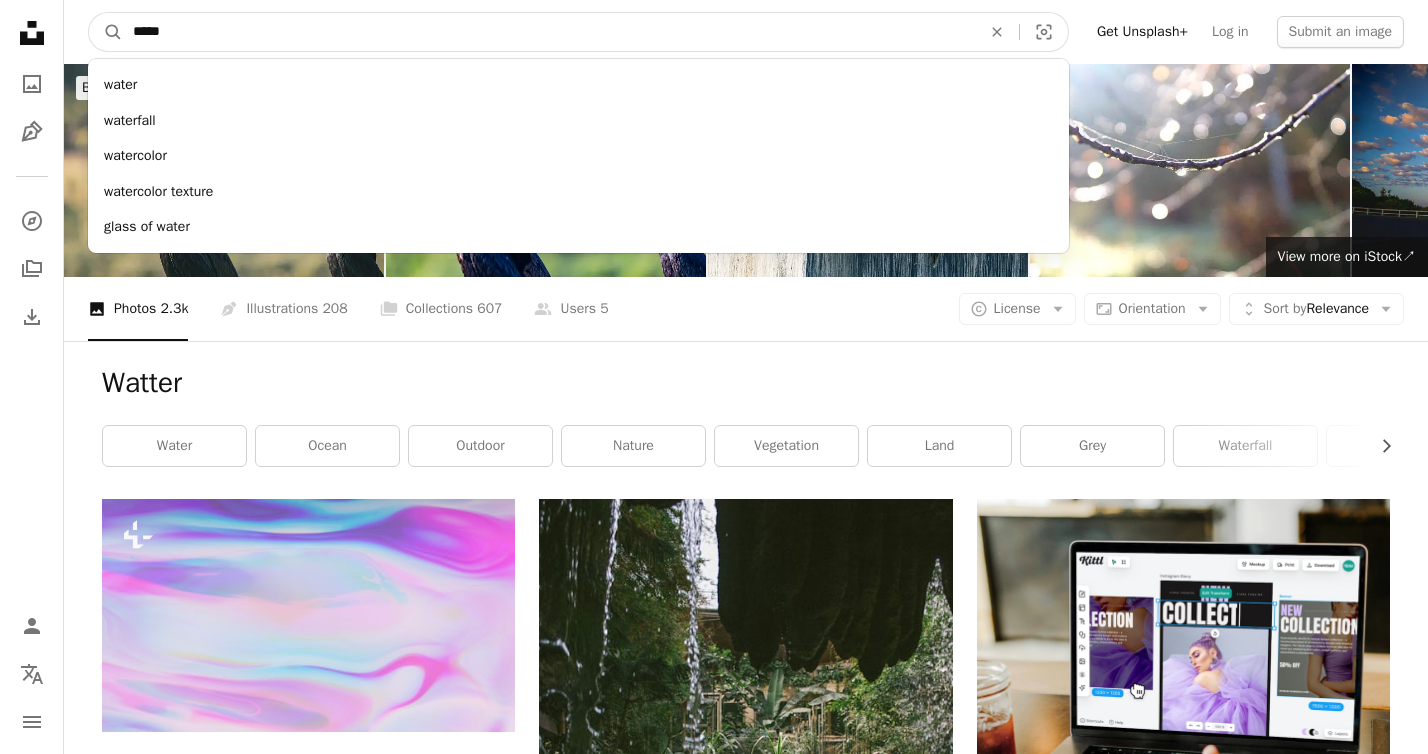 click on "A magnifying glass" at bounding box center (106, 32) 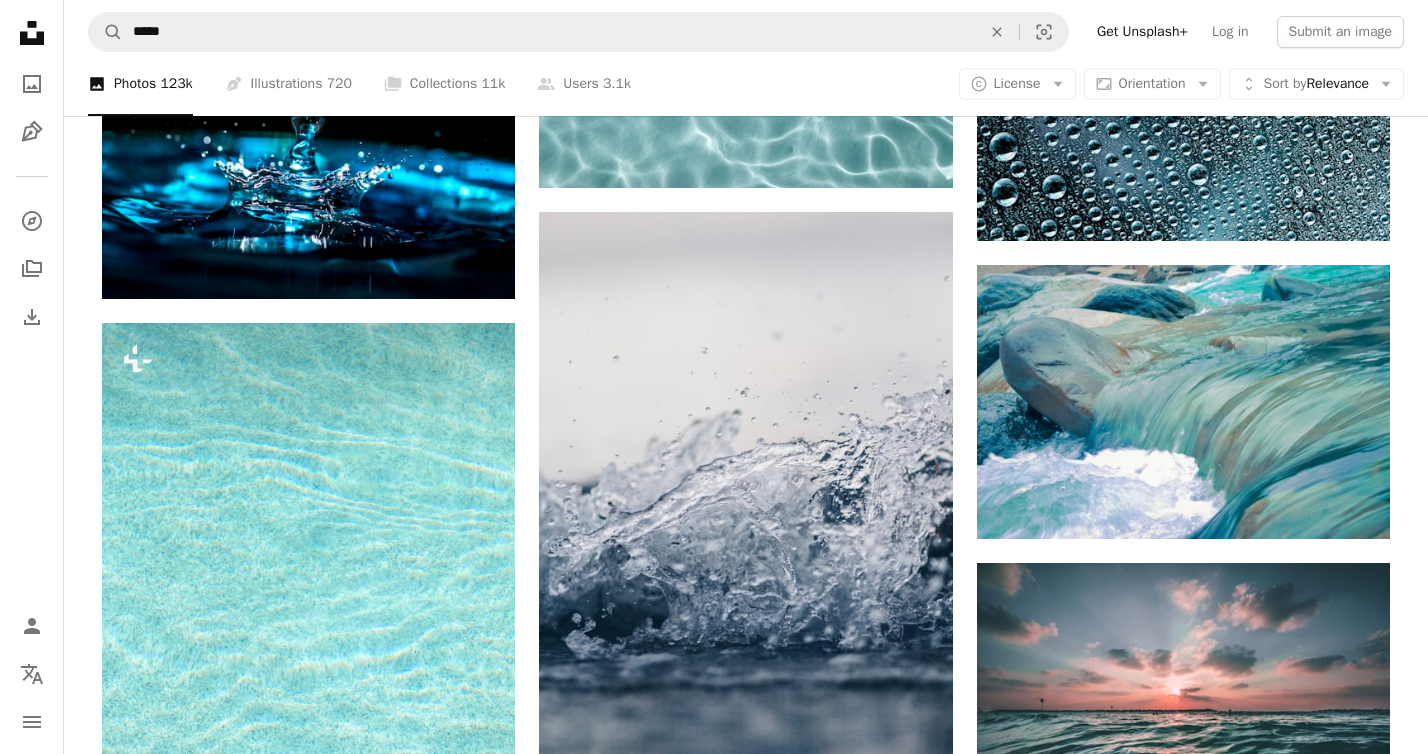 scroll, scrollTop: 4186, scrollLeft: 0, axis: vertical 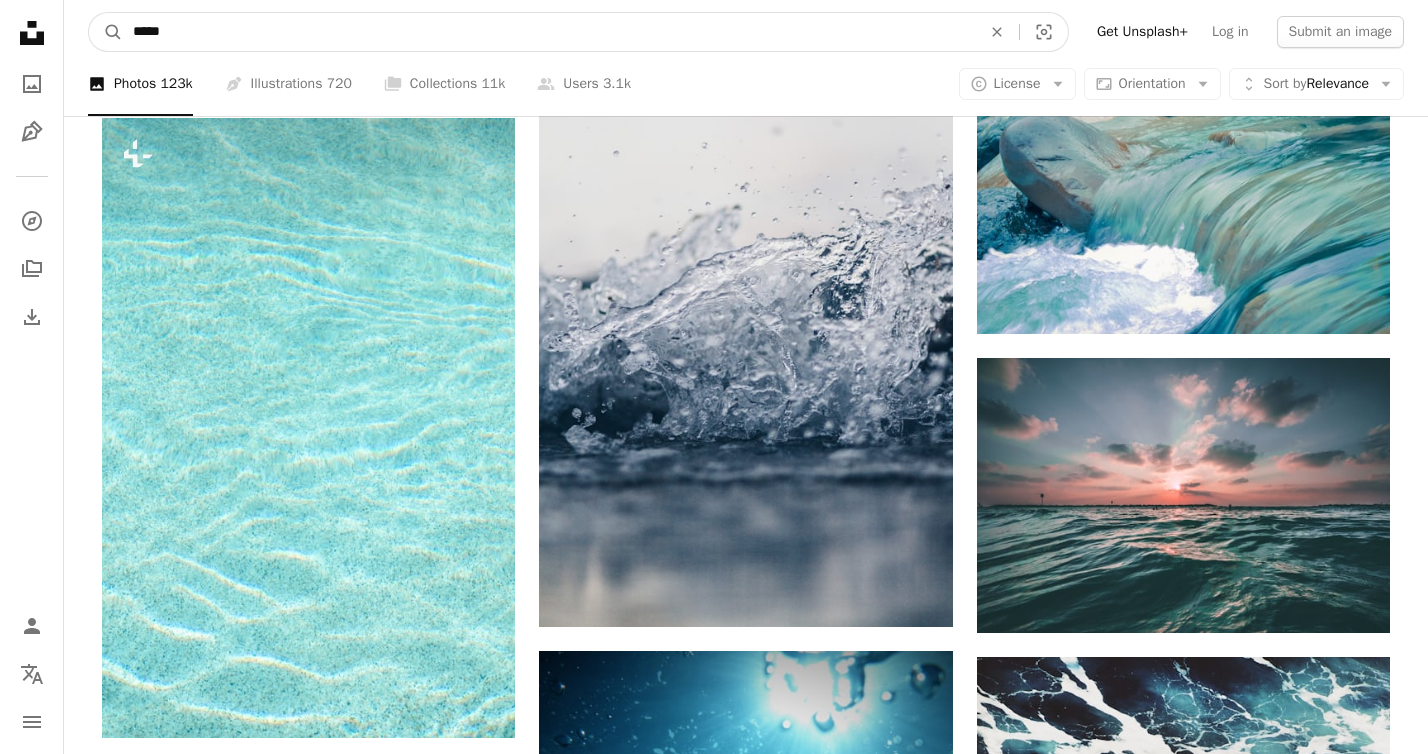 drag, startPoint x: 384, startPoint y: 33, endPoint x: 289, endPoint y: 32, distance: 95.005264 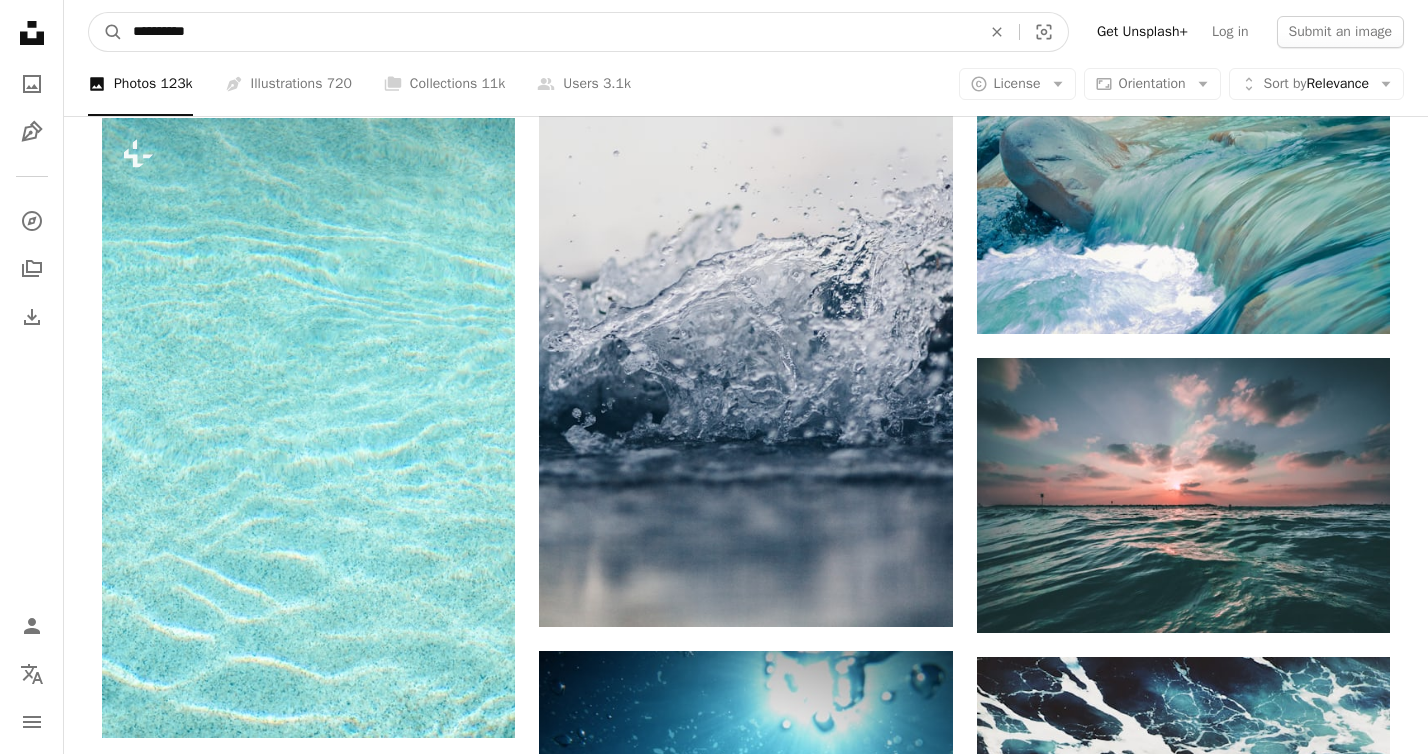 type on "**********" 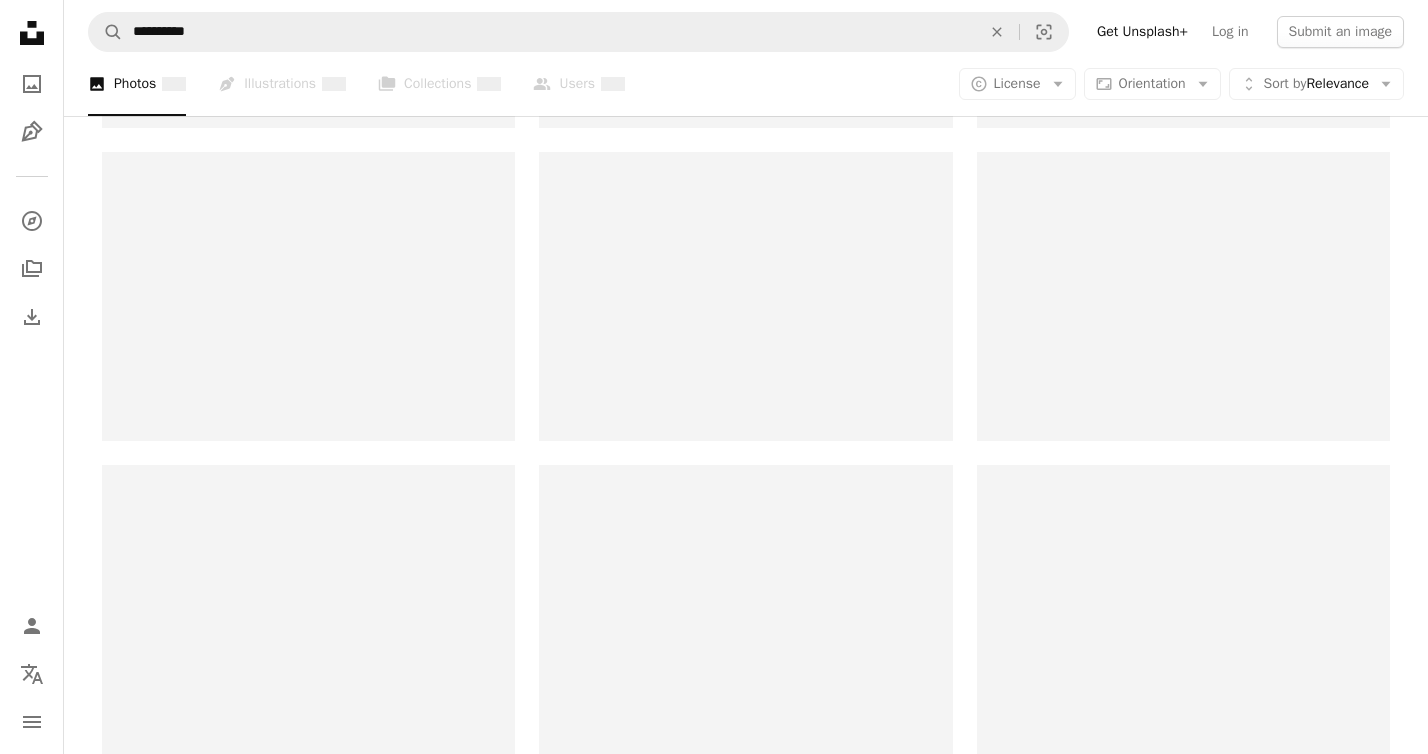 scroll, scrollTop: 0, scrollLeft: 0, axis: both 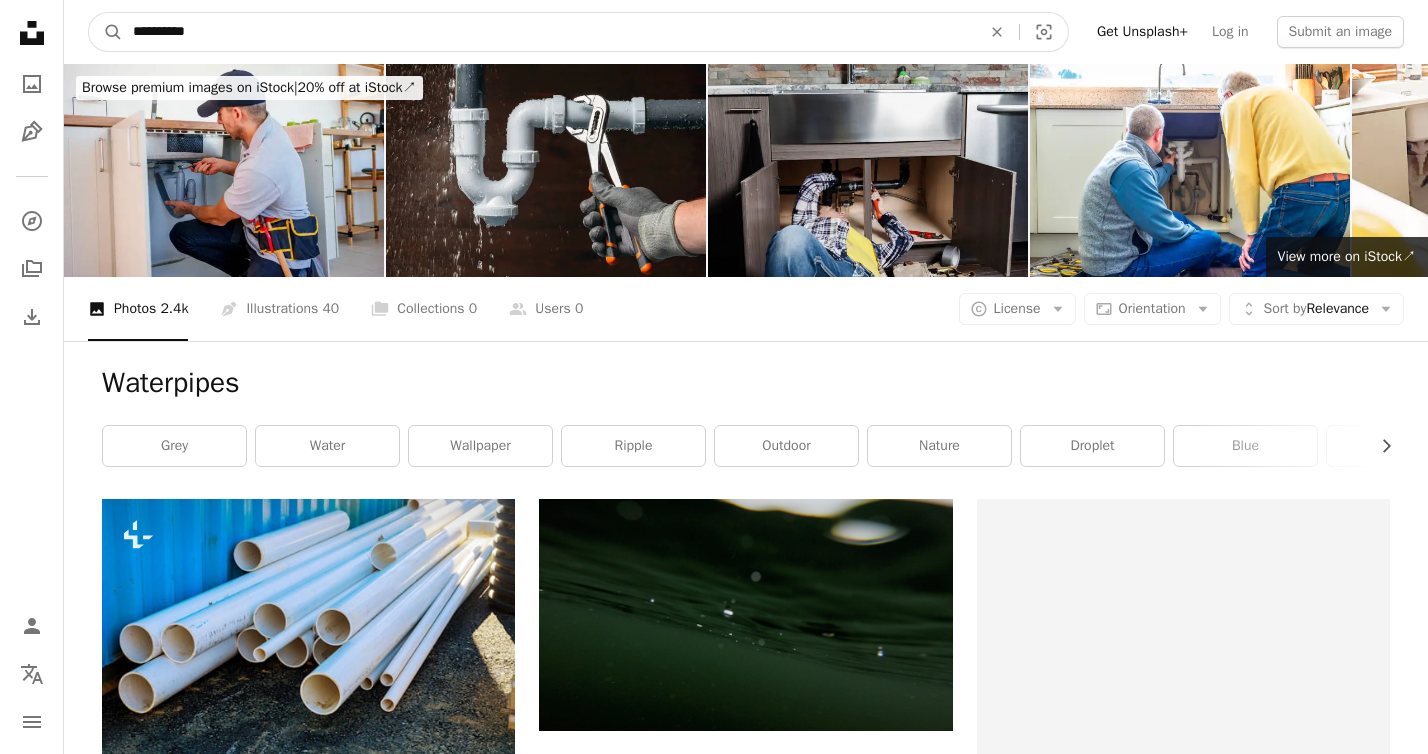 click on "**********" at bounding box center (549, 32) 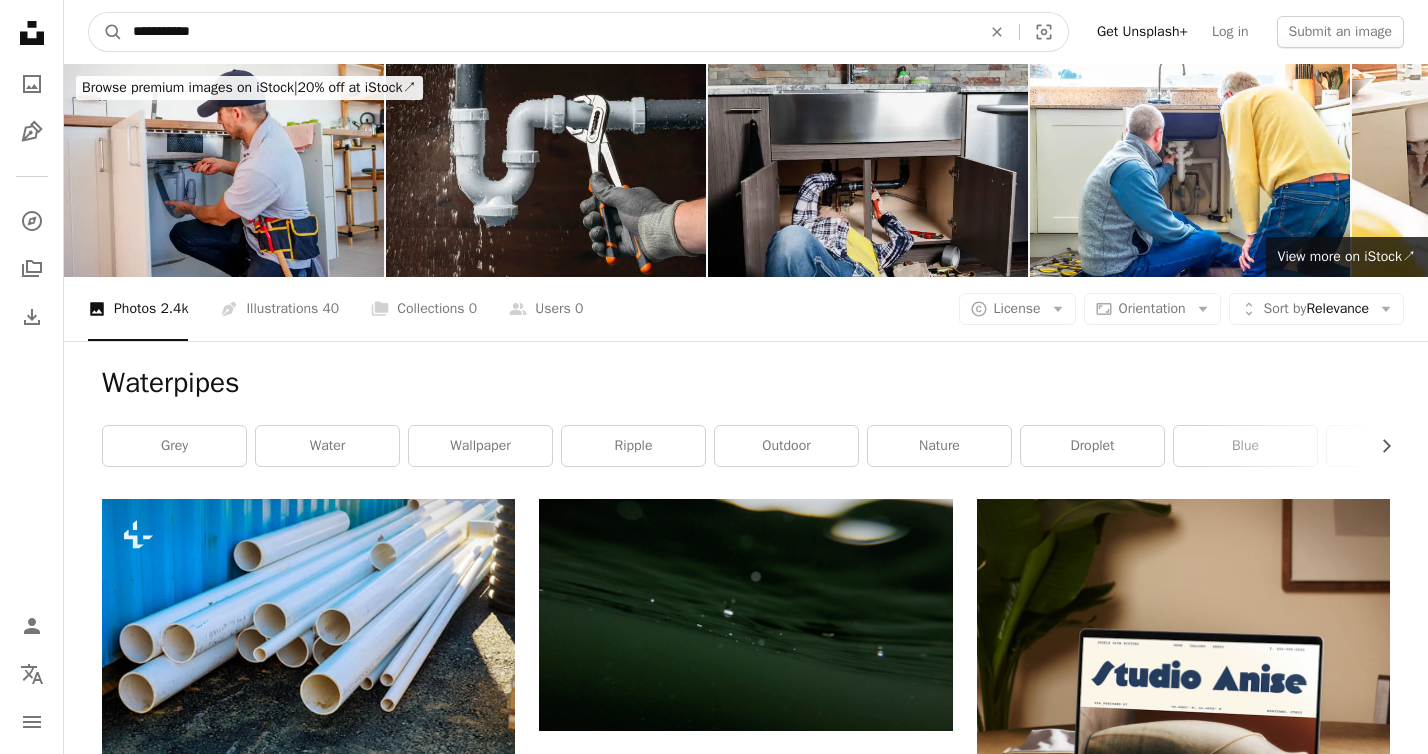 click on "A magnifying glass" at bounding box center (106, 32) 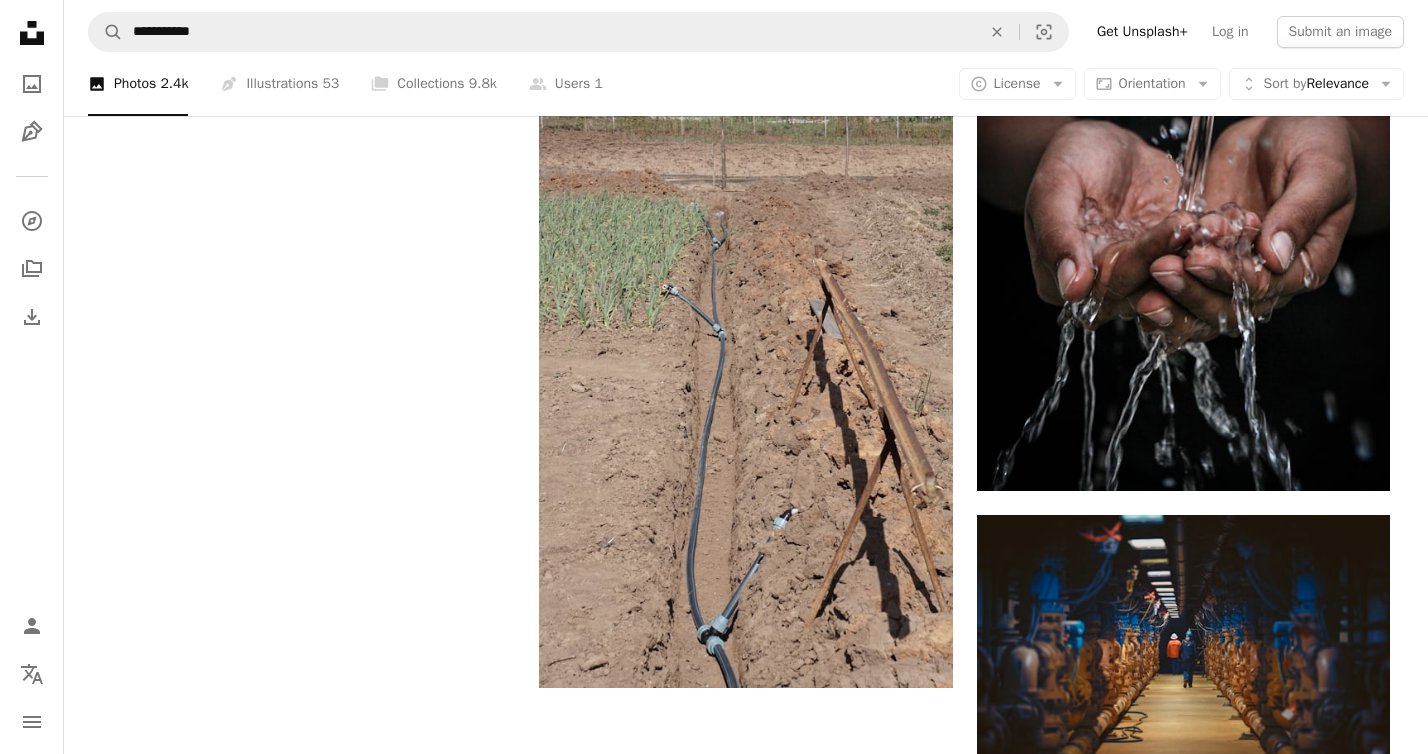 scroll, scrollTop: 2770, scrollLeft: 0, axis: vertical 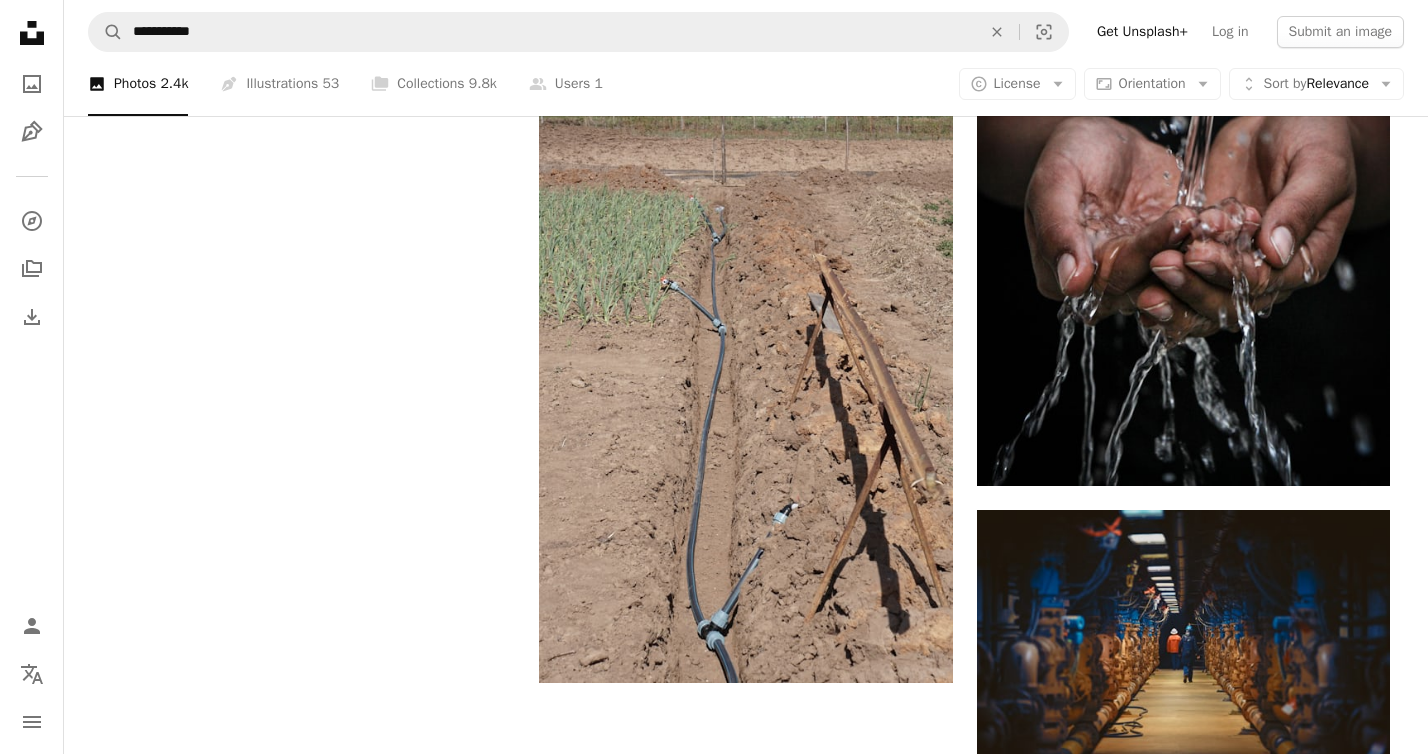 click on "Plus sign for Unsplash+ A heart A plus sign Getty Images For Unsplash+ A lock Download Plus sign for Unsplash+ A heart A plus sign Getty Images For Unsplash+ A lock Download A heart A plus sign Sebastian Morelli-Peyton Available for hire A checkmark inside of a circle Arrow pointing down Plus sign for Unsplash+ A heart A plus sign Getty Images For Unsplash+ A lock Download A heart A plus sign Daan Mooij Arrow pointing down A heart A plus sign Ojus Jaiswal Available for hire A checkmark inside of a circle Arrow pointing down A heart A plus sign Jani Brumat Arrow pointing down A heart A plus sign Luis Tosta Arrow pointing down A heart A plus sign Erlend Ekseth Arrow pointing down A heart A plus sign Ivan Bandura Available for hire A checkmark inside of a circle Arrow pointing down A heart A plus sign Kerem Karaarslan Available for hire A checkmark inside of a circle Arrow pointing down A heart A plus sign Sigmund Arrow pointing down Plus sign for Unsplash+ A heart A plus sign Getty Images For A lock" at bounding box center [746, -743] 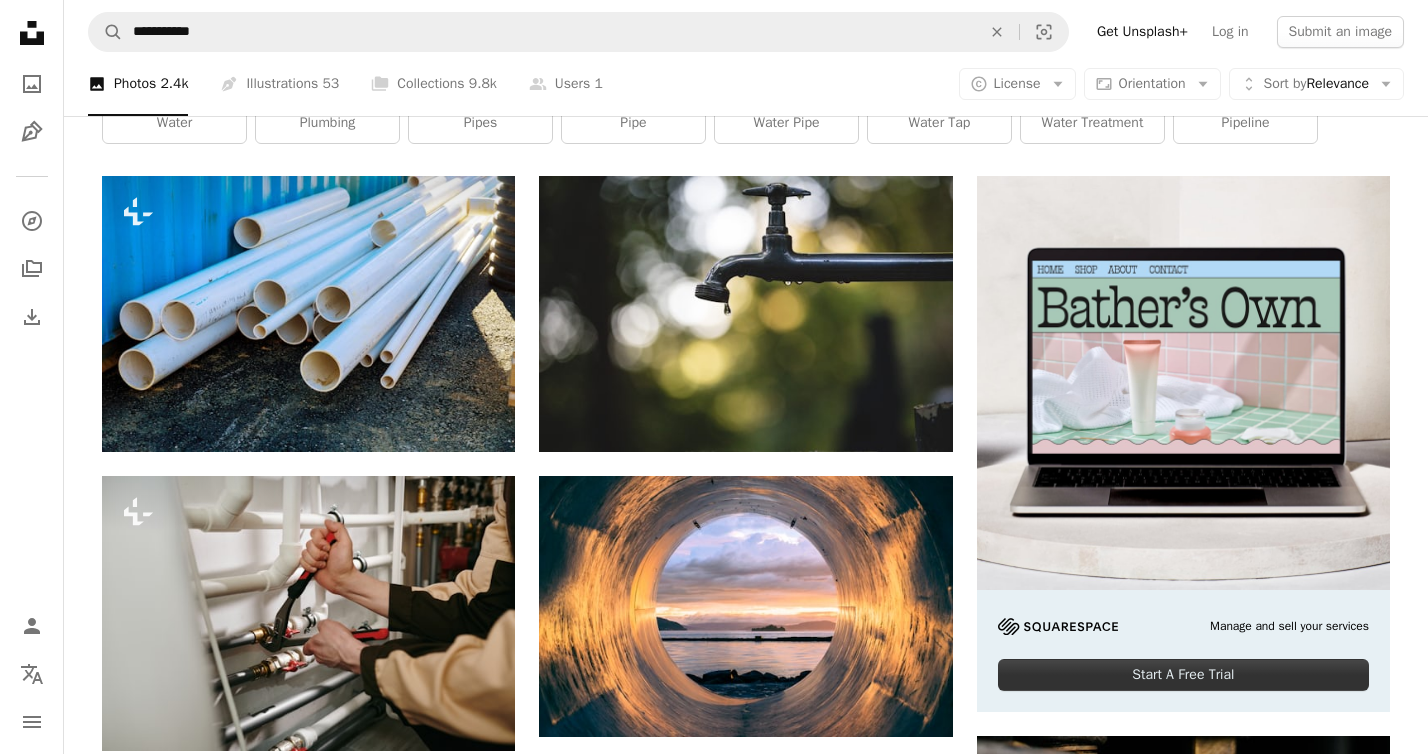 scroll, scrollTop: 0, scrollLeft: 0, axis: both 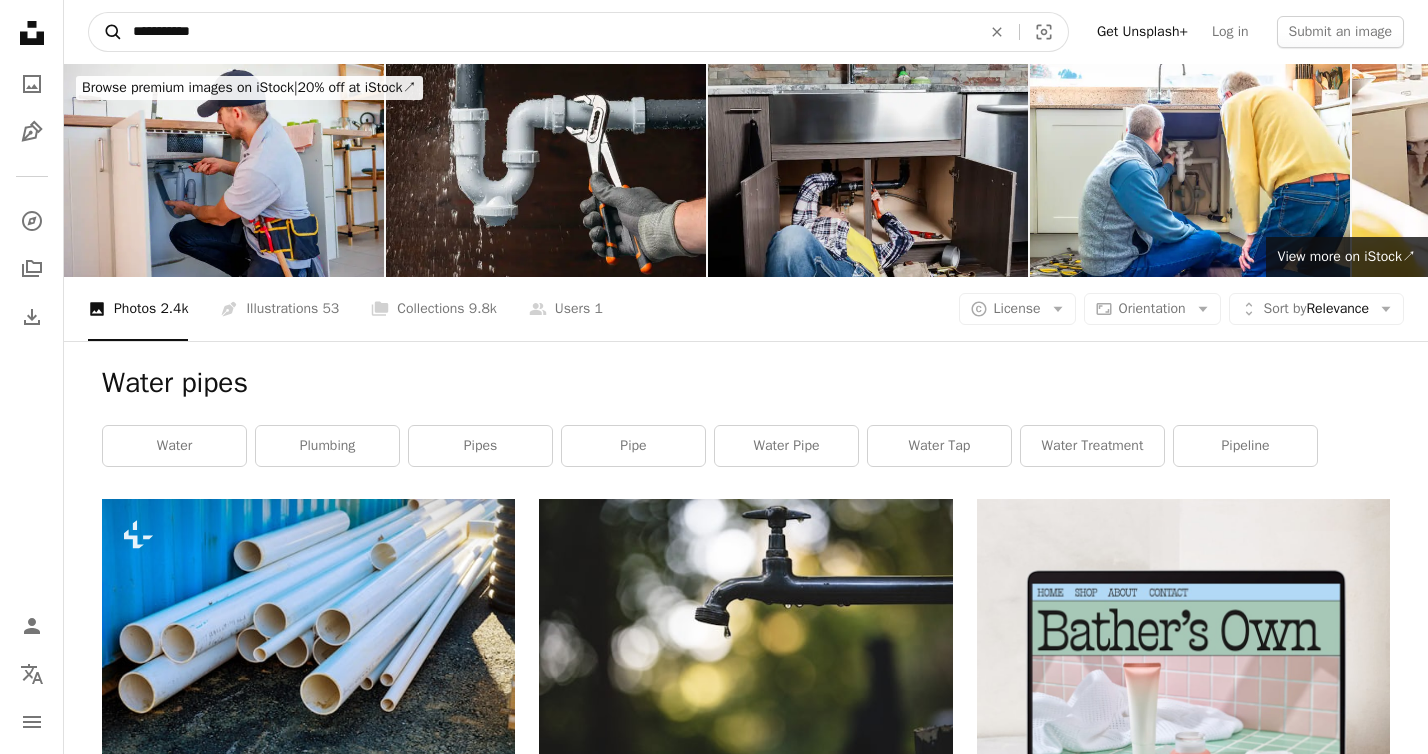 drag, startPoint x: 234, startPoint y: 25, endPoint x: 100, endPoint y: 25, distance: 134 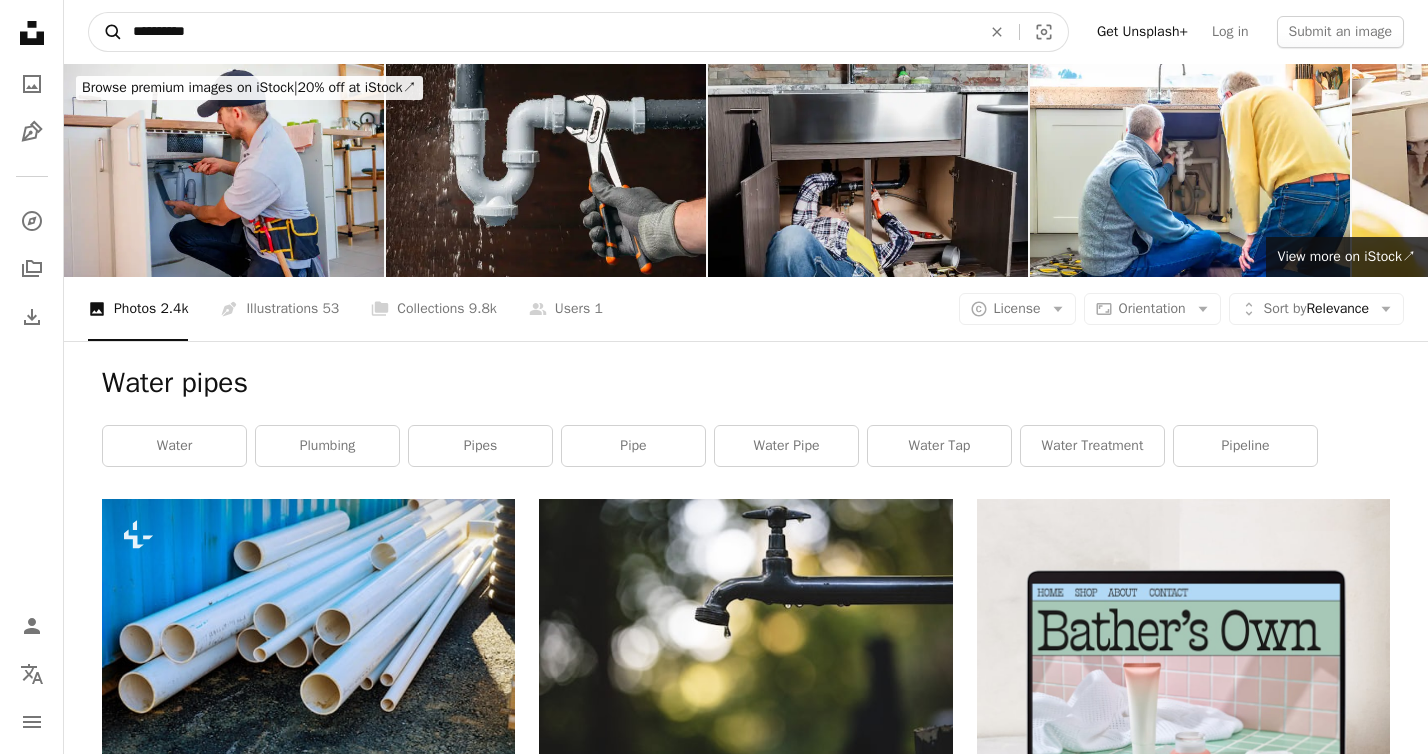 type on "**********" 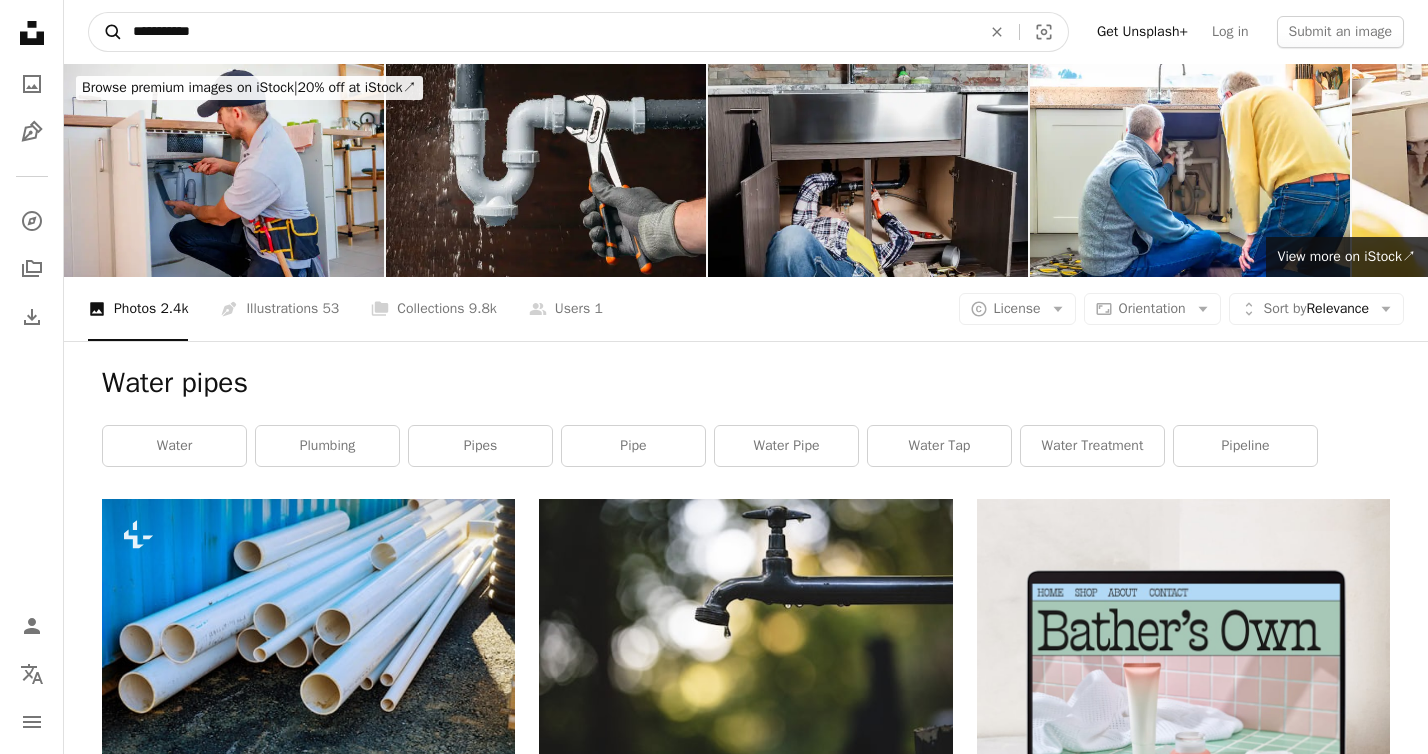 click on "A magnifying glass" at bounding box center [106, 32] 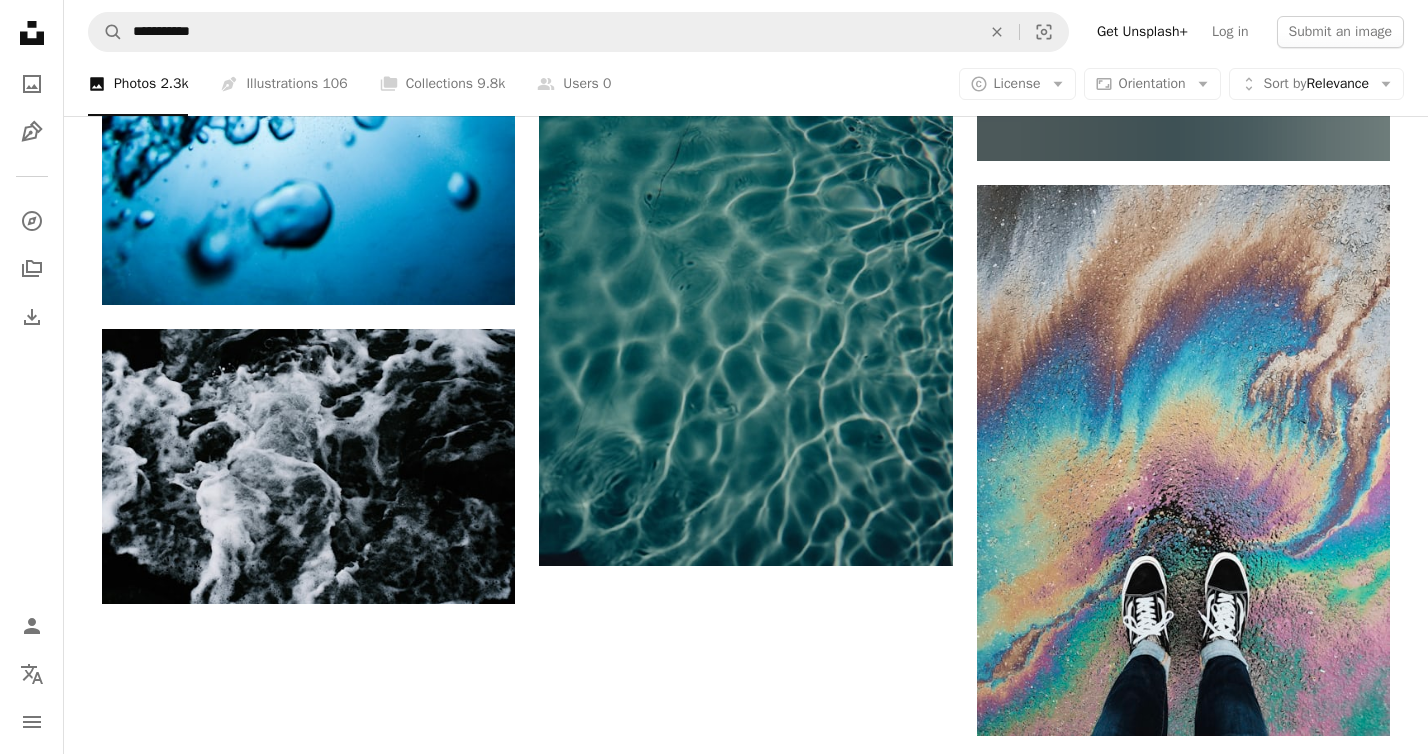 scroll, scrollTop: 2937, scrollLeft: 0, axis: vertical 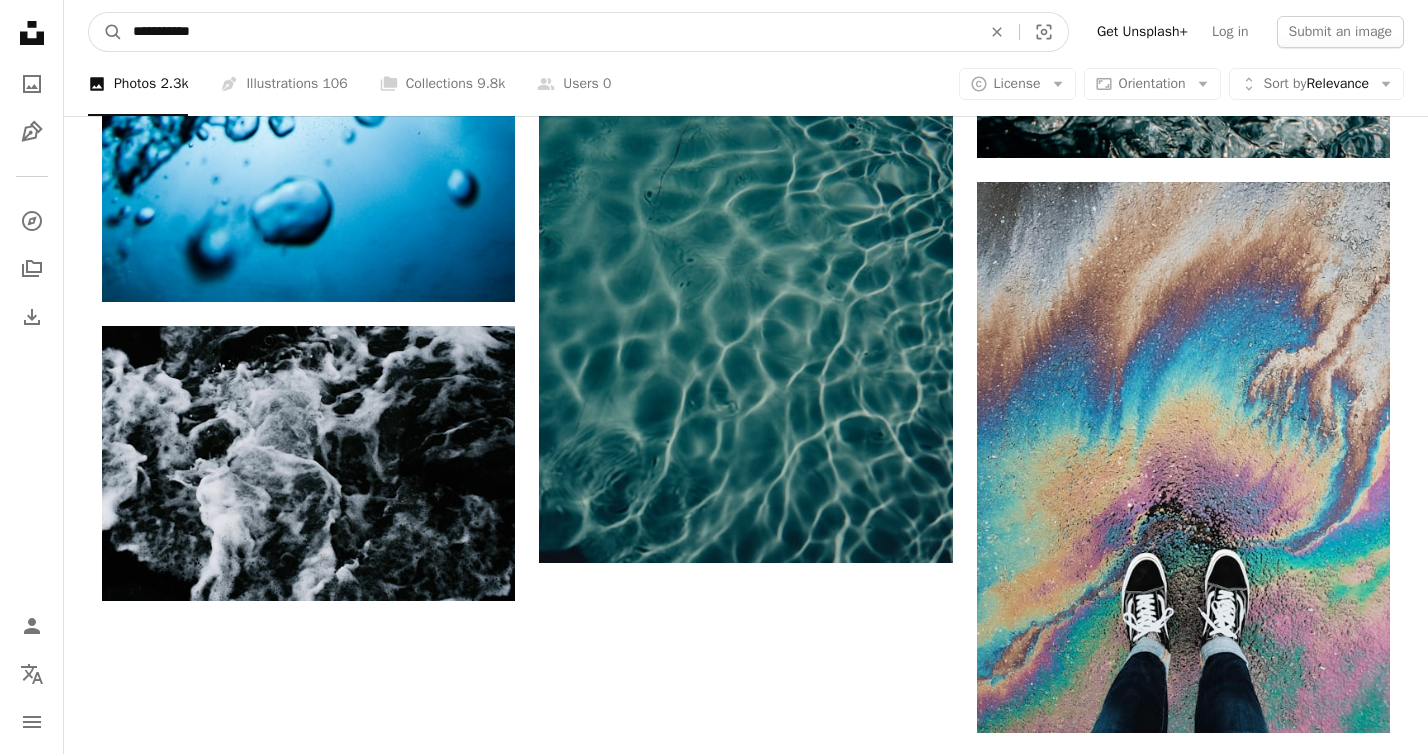 click on "**********" at bounding box center [549, 32] 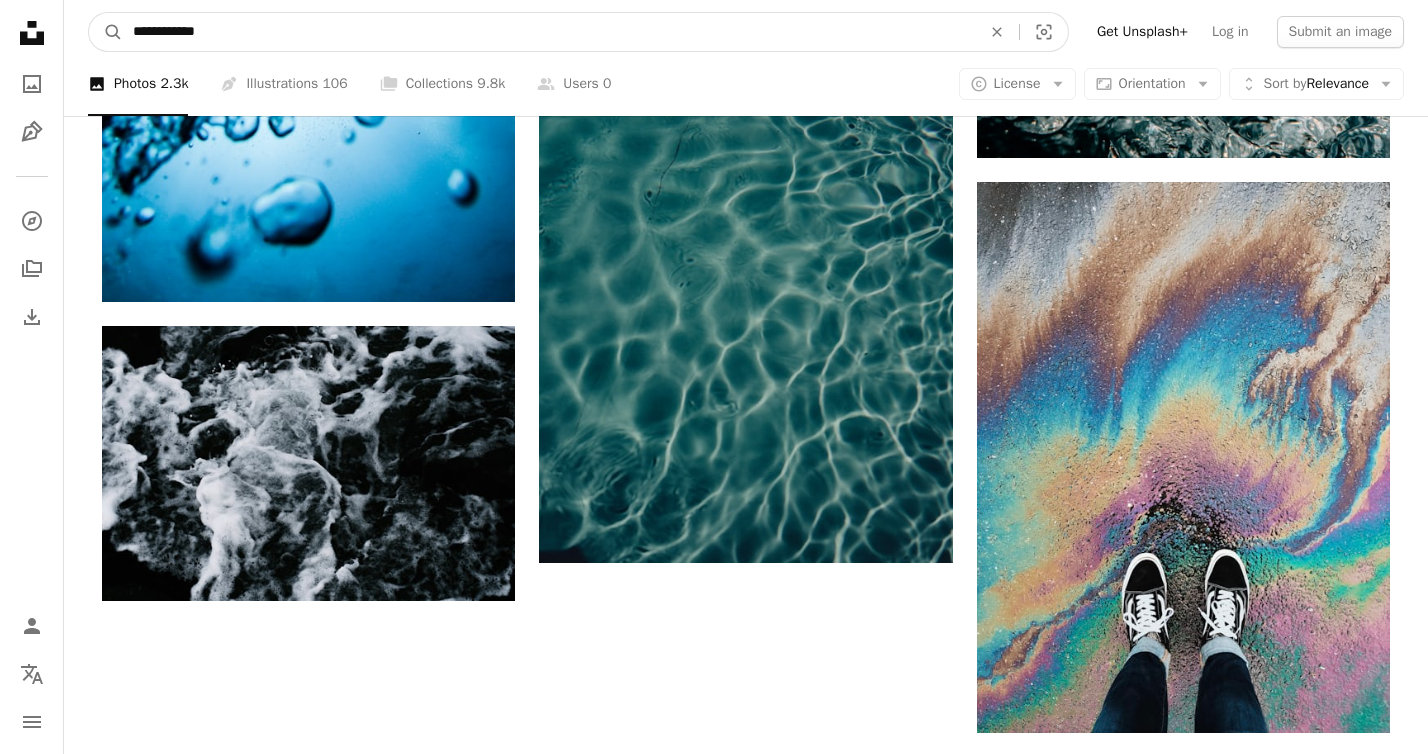 type on "**********" 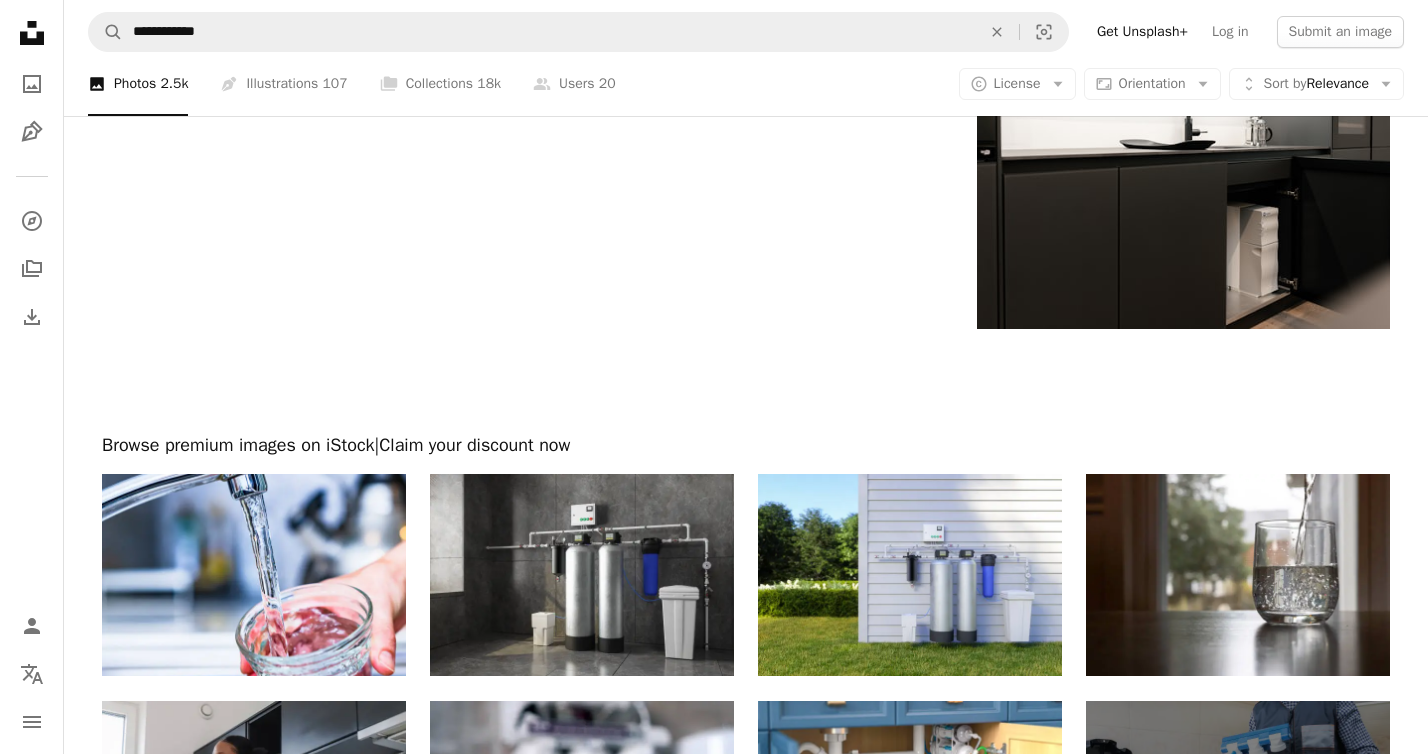 scroll, scrollTop: 2835, scrollLeft: 0, axis: vertical 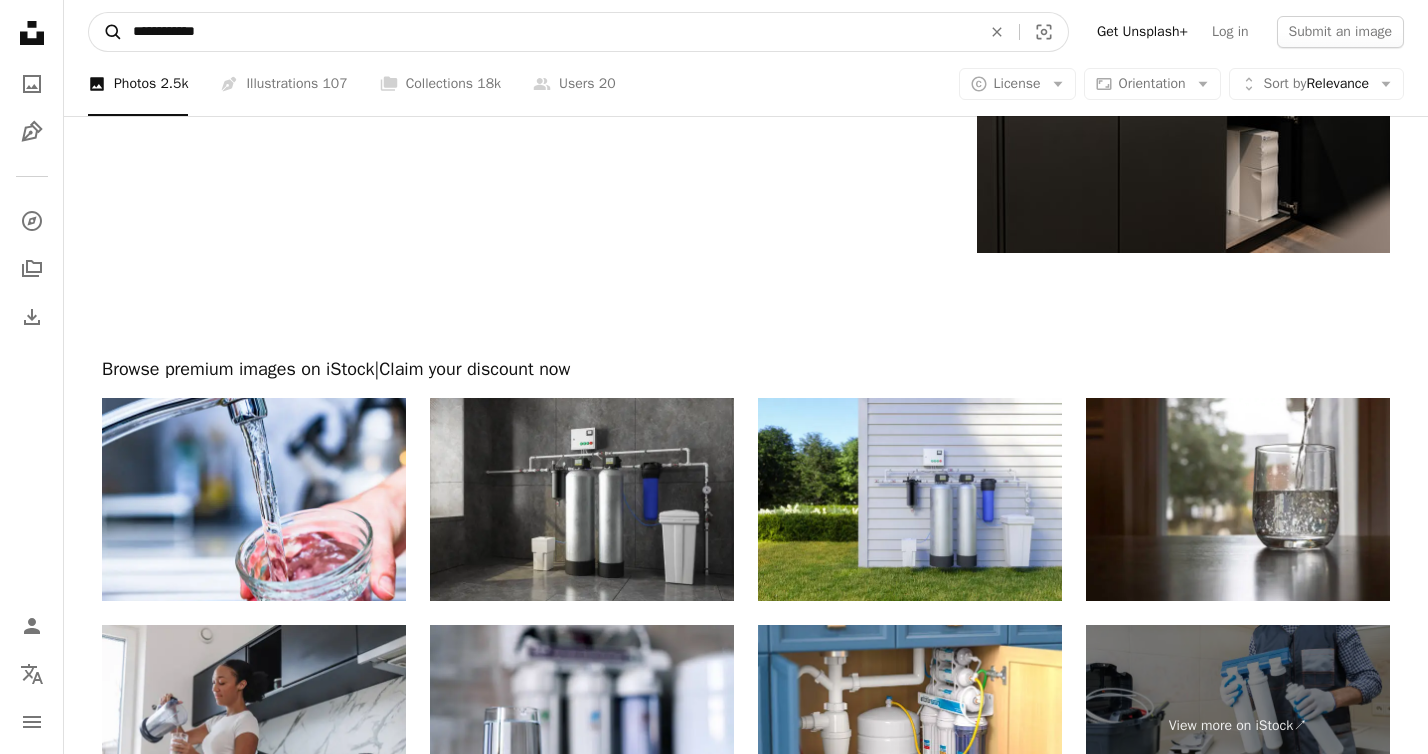 drag, startPoint x: 325, startPoint y: 33, endPoint x: 122, endPoint y: 25, distance: 203.15758 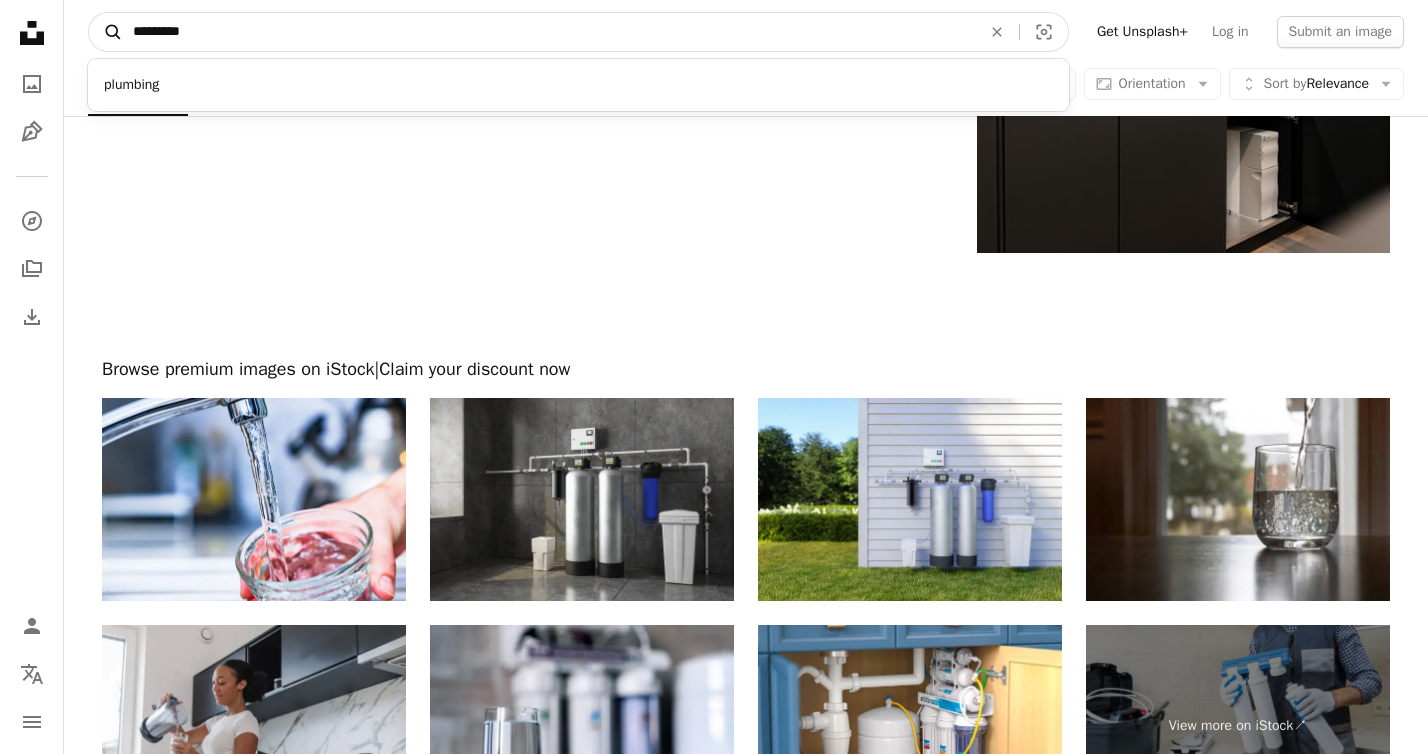 type on "*********" 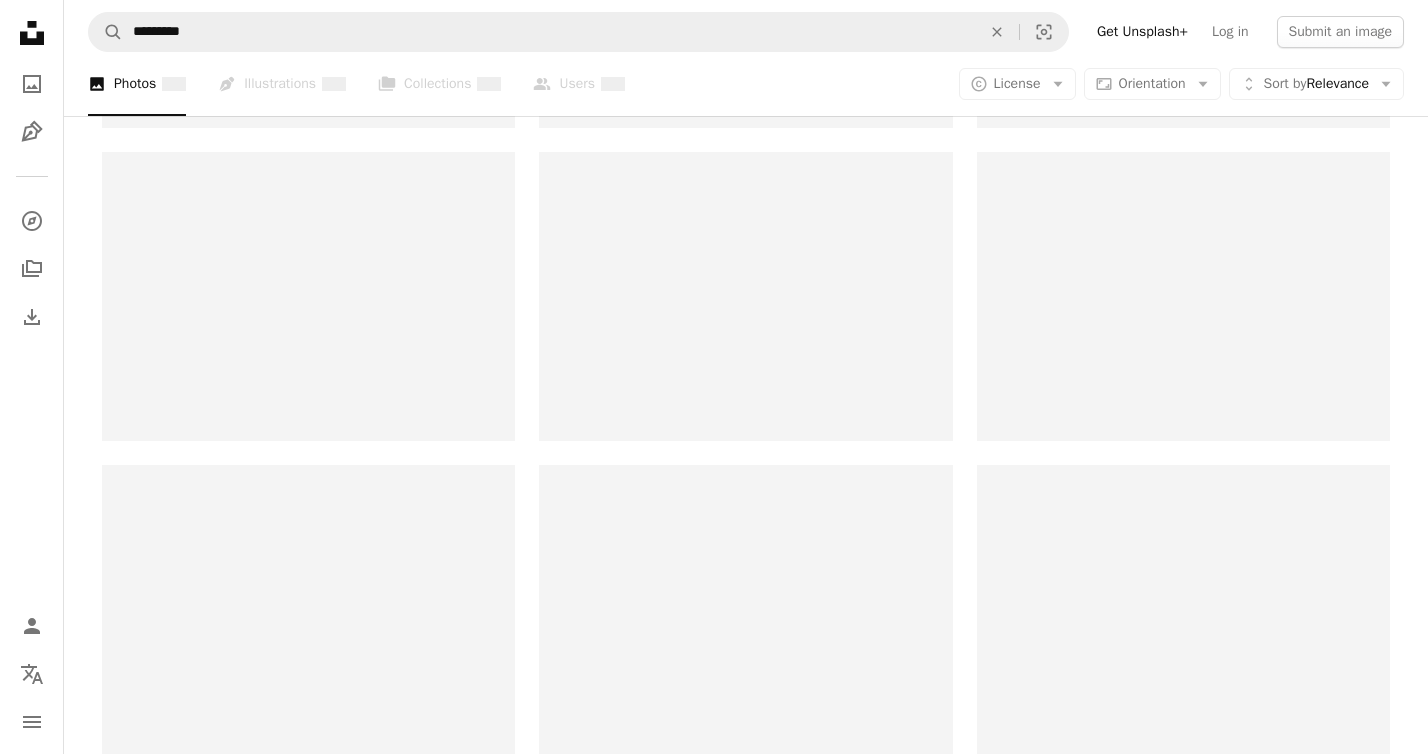 scroll, scrollTop: 0, scrollLeft: 0, axis: both 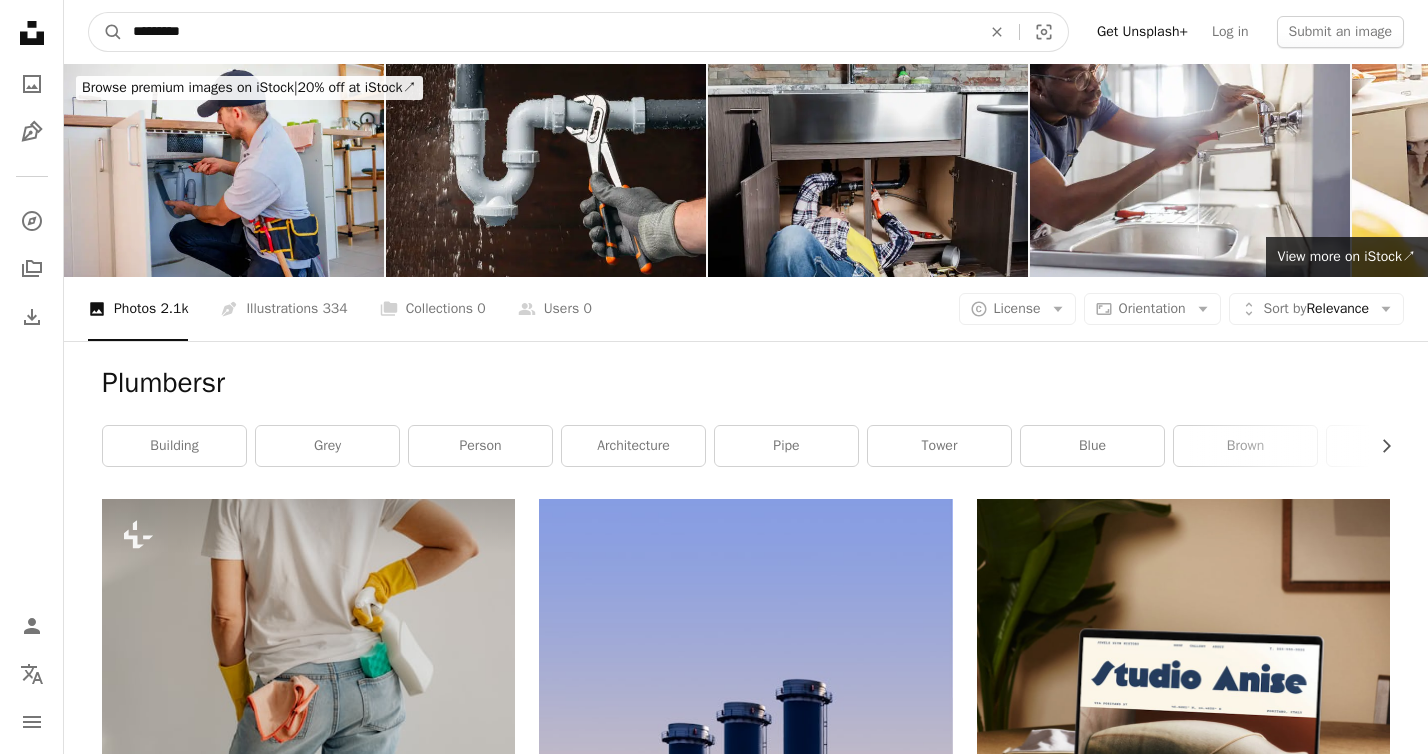 click on "*********" at bounding box center [549, 32] 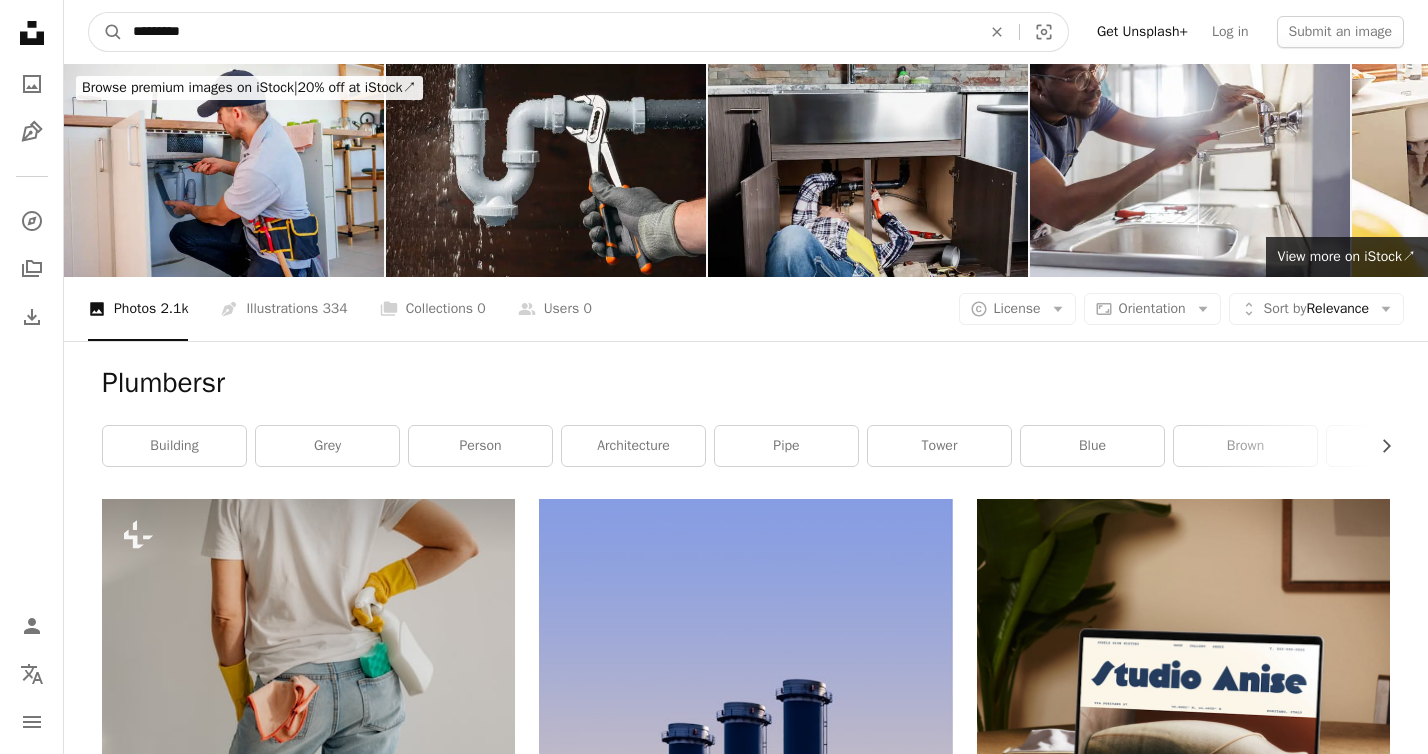 type on "*********" 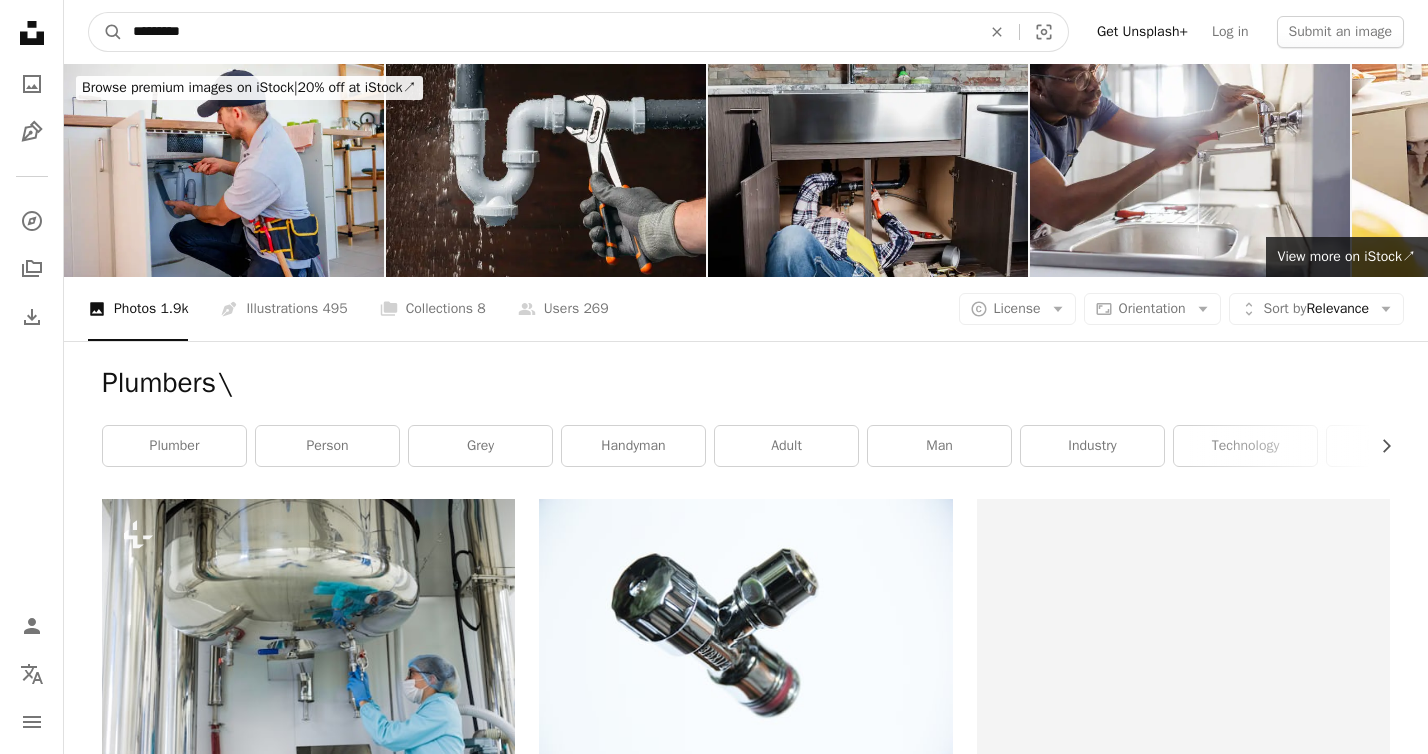 click on "*********" at bounding box center [549, 32] 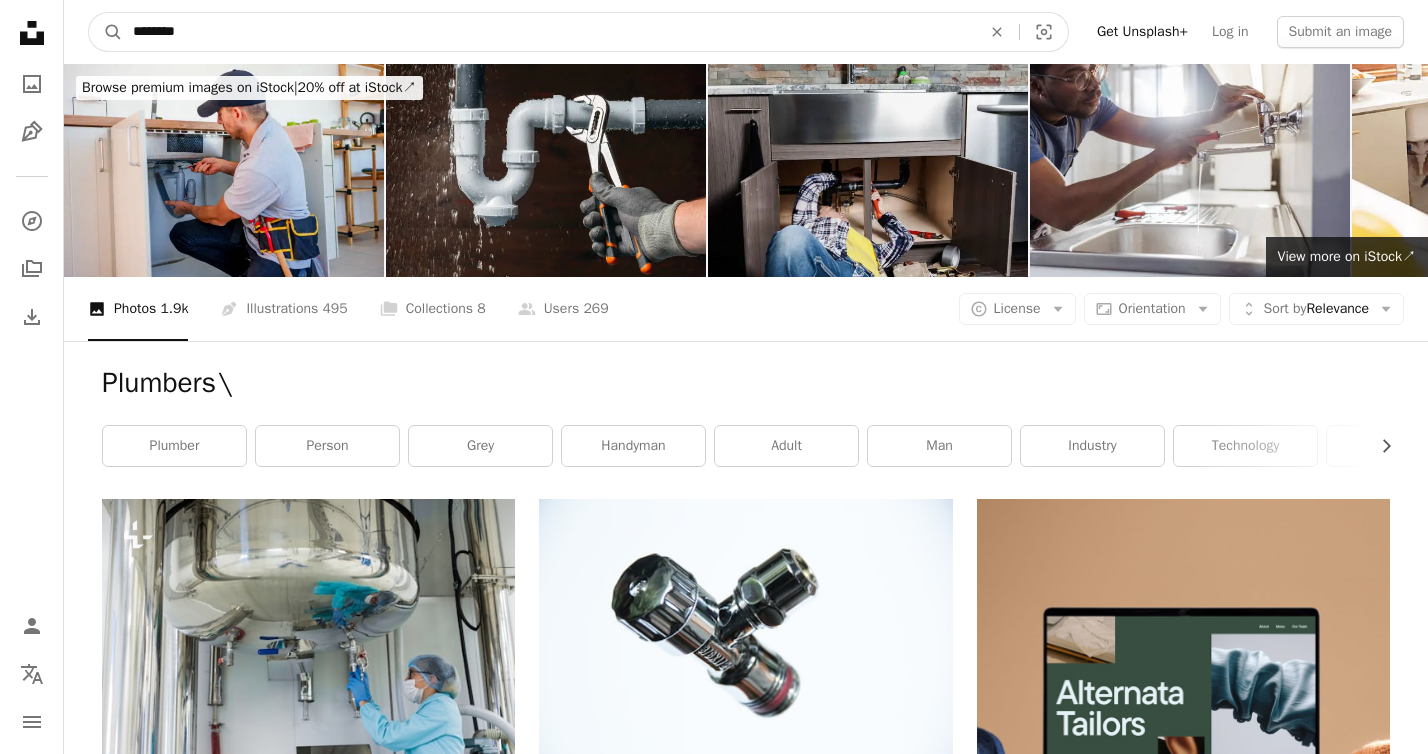 click on "A magnifying glass" at bounding box center [106, 32] 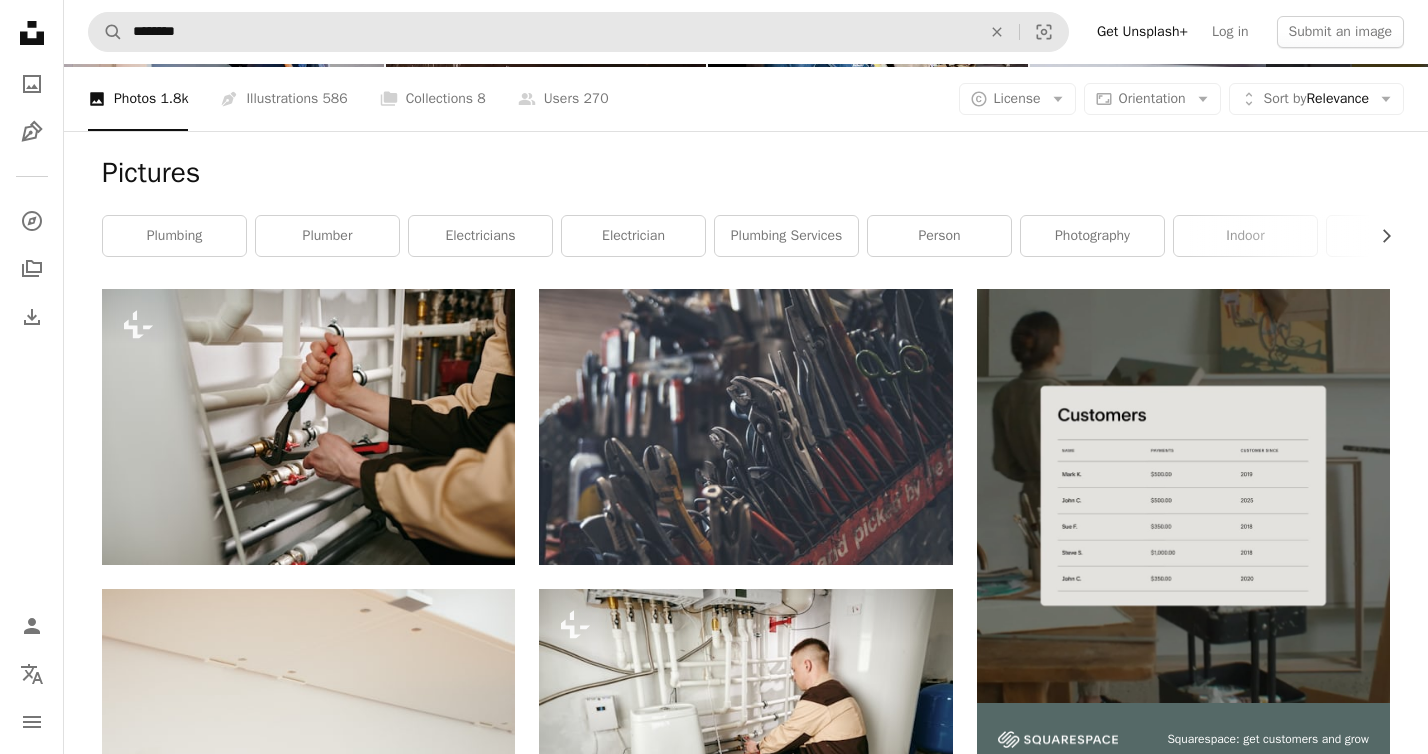scroll, scrollTop: 67, scrollLeft: 0, axis: vertical 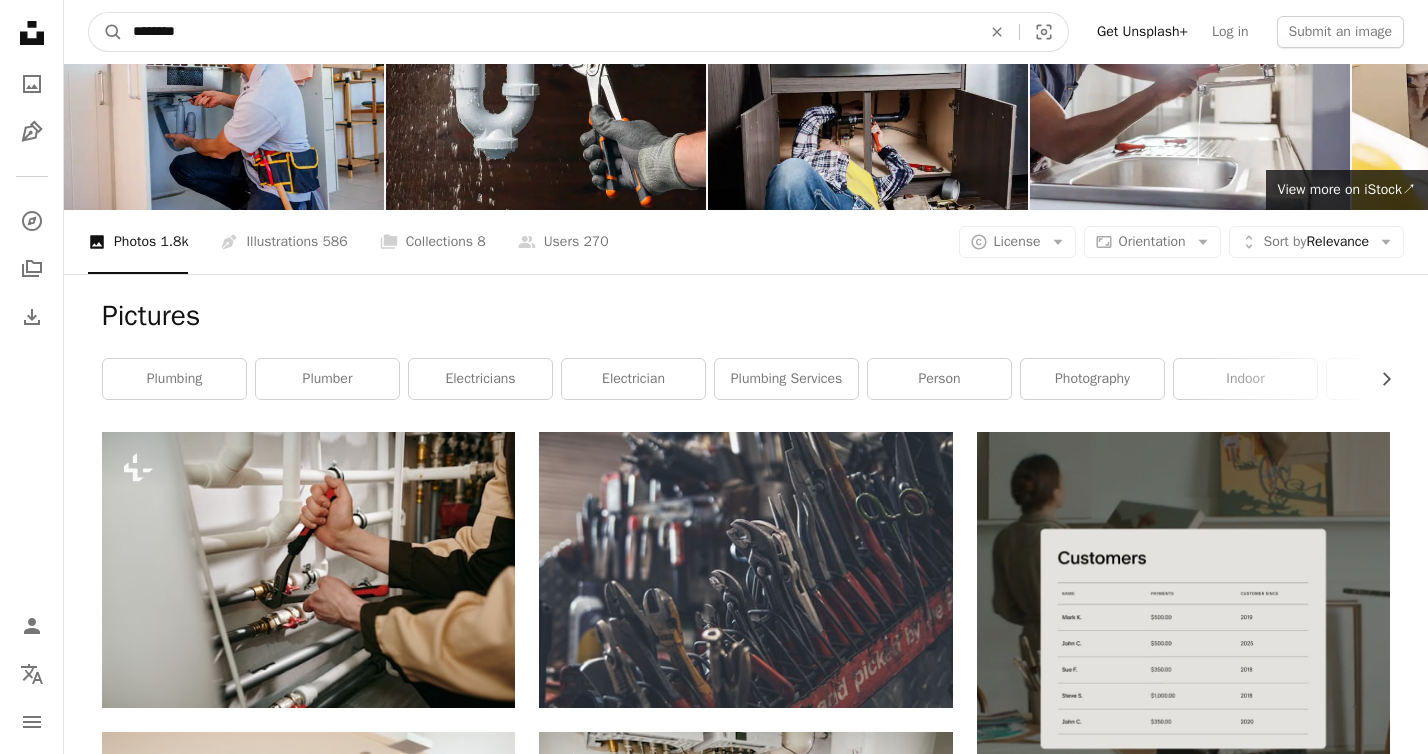 drag, startPoint x: 411, startPoint y: 24, endPoint x: 241, endPoint y: 23, distance: 170.00294 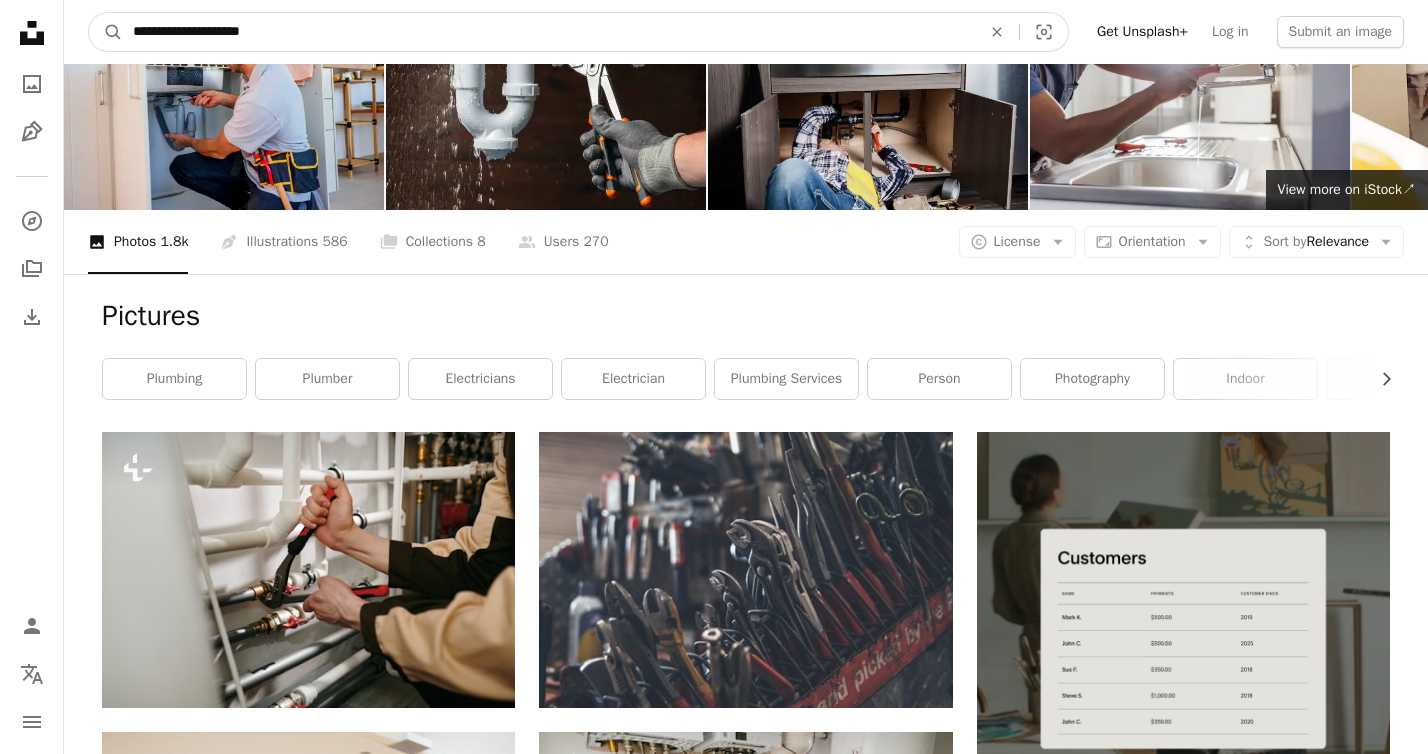type on "**********" 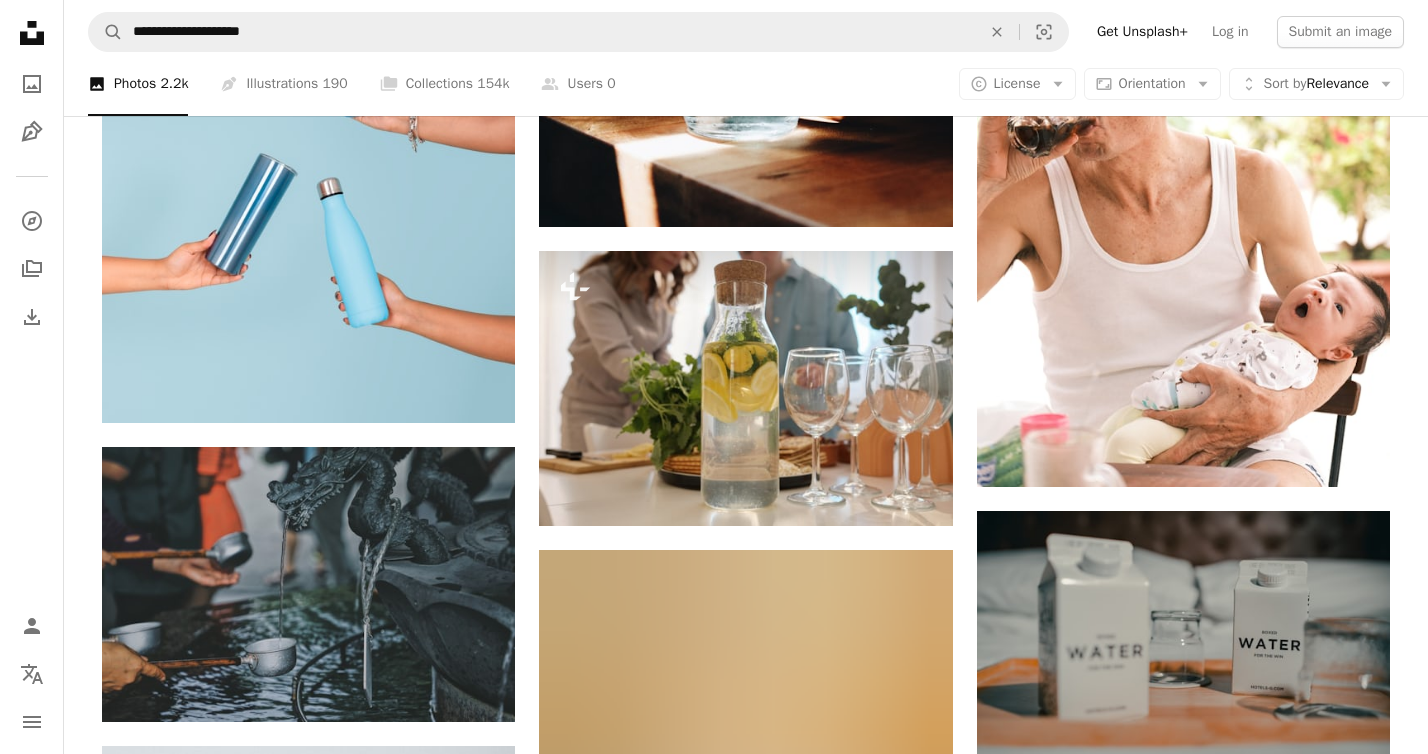 scroll, scrollTop: 1200, scrollLeft: 0, axis: vertical 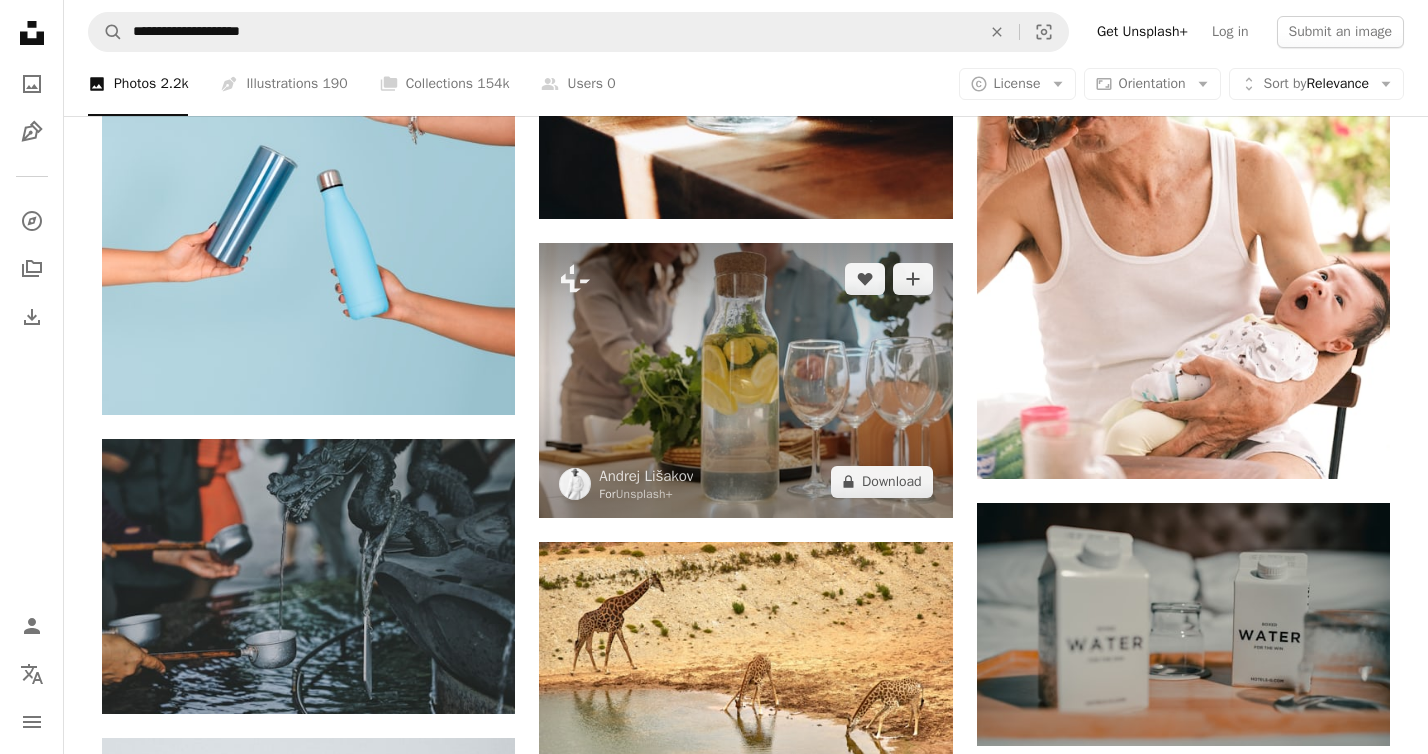 click at bounding box center (745, 380) 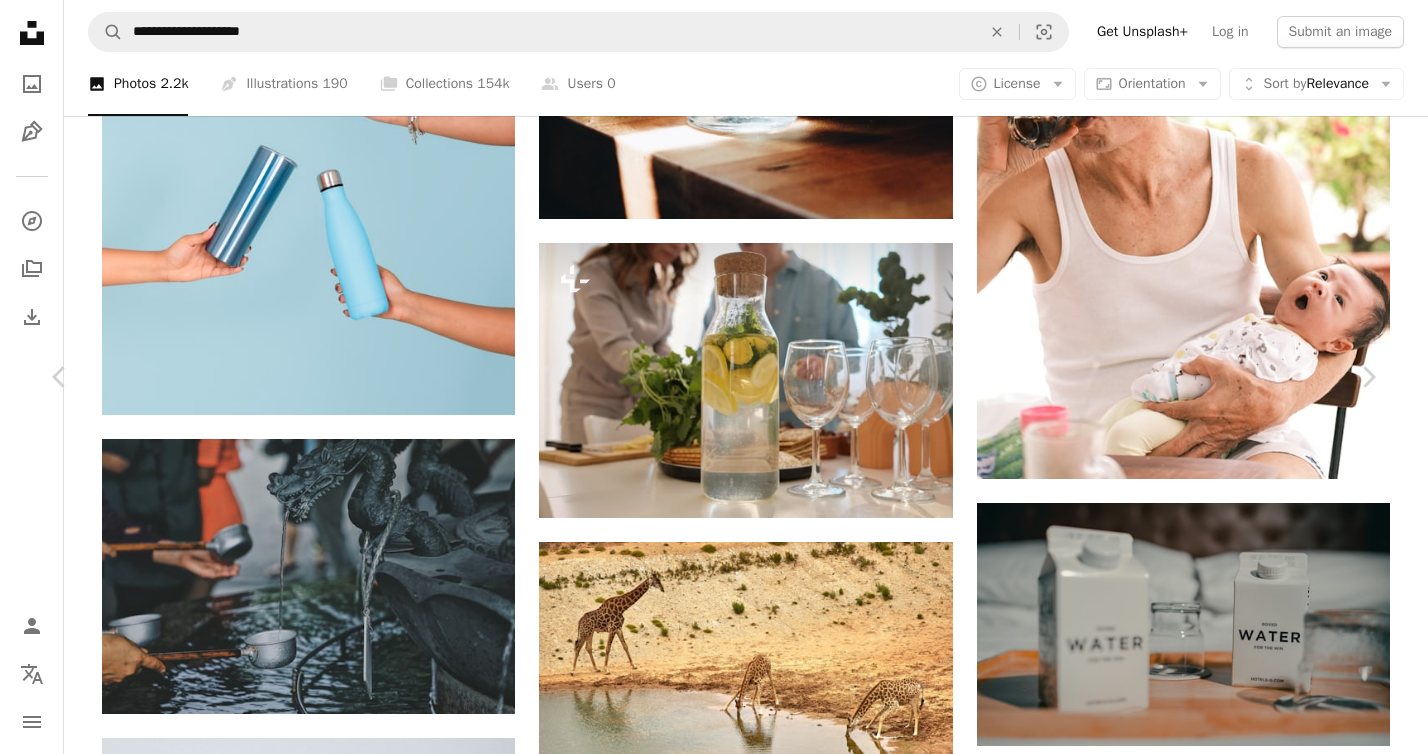 click on "A lock   Download" at bounding box center [1217, 3518] 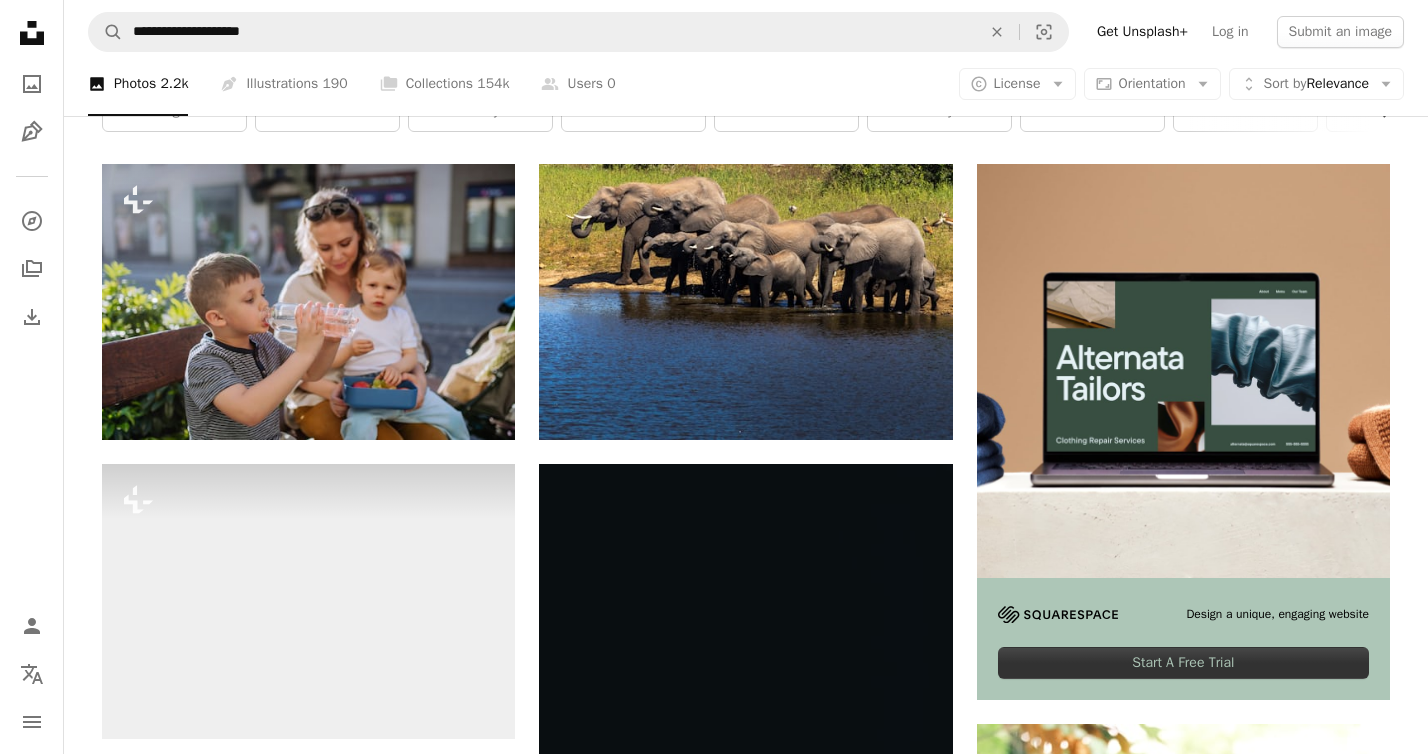scroll, scrollTop: 345, scrollLeft: 0, axis: vertical 